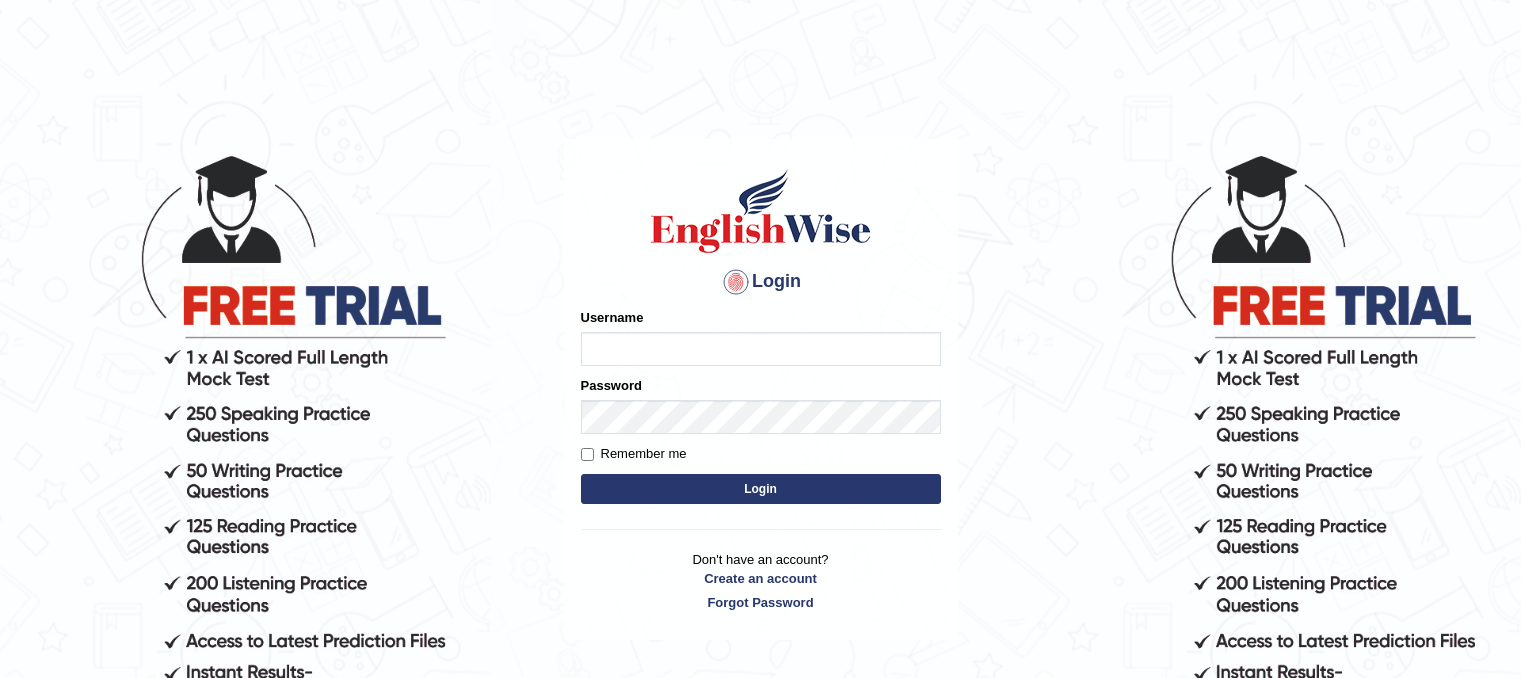 scroll, scrollTop: 0, scrollLeft: 0, axis: both 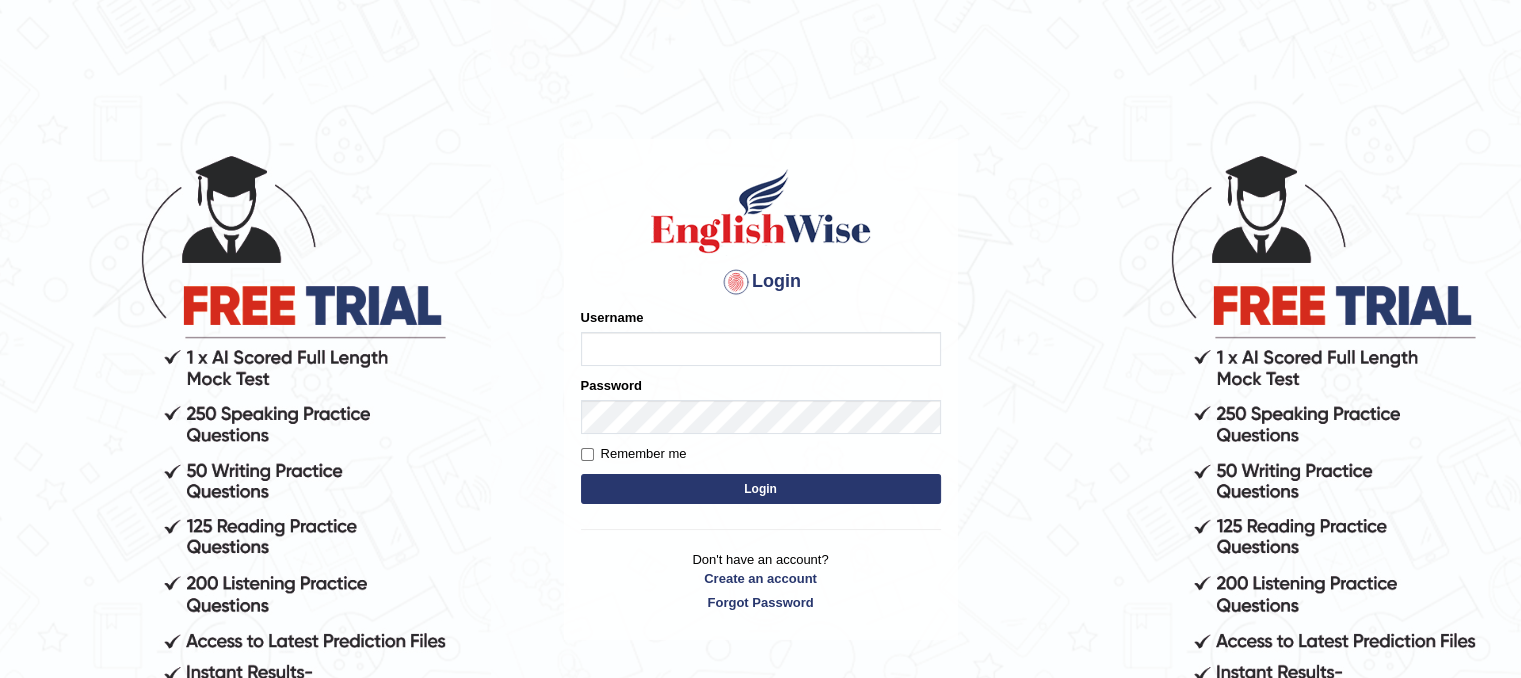 click on "Username" at bounding box center [761, 349] 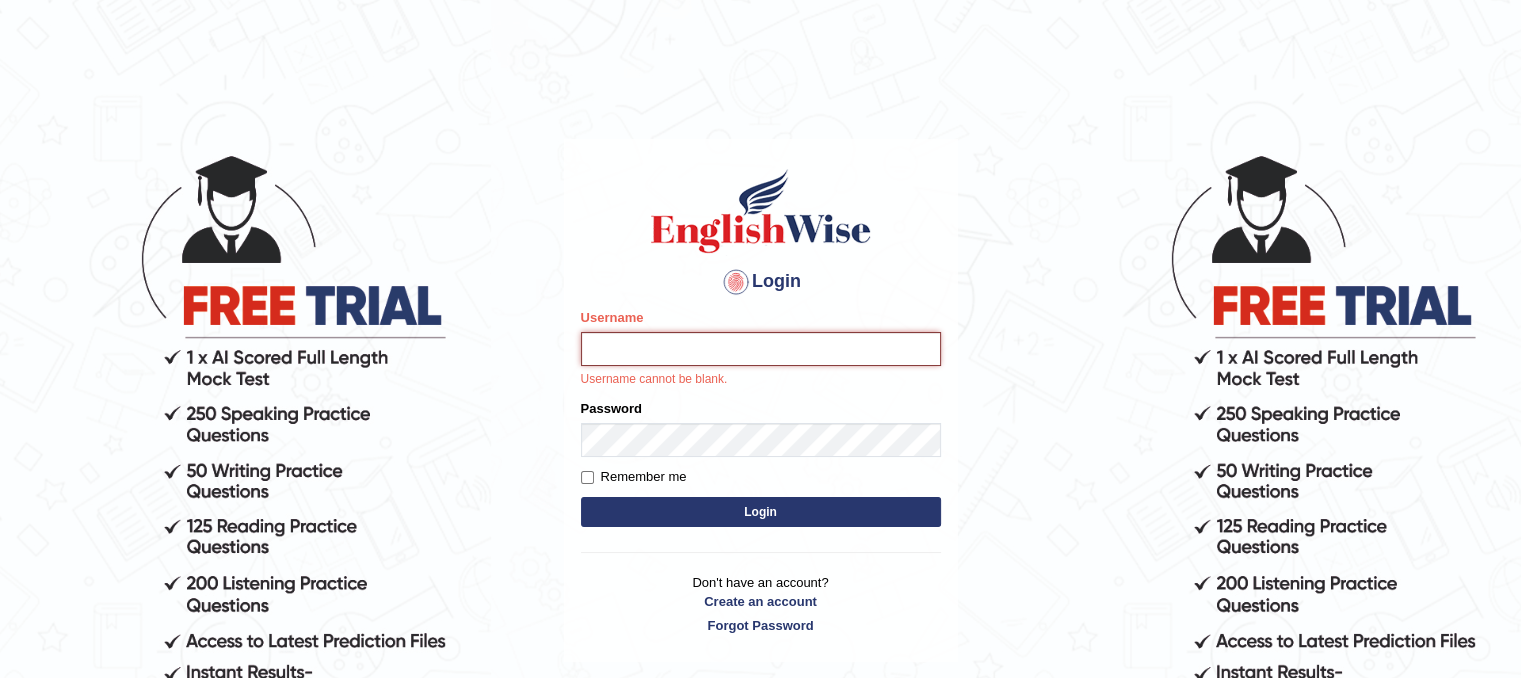 type on "veenananjundappa" 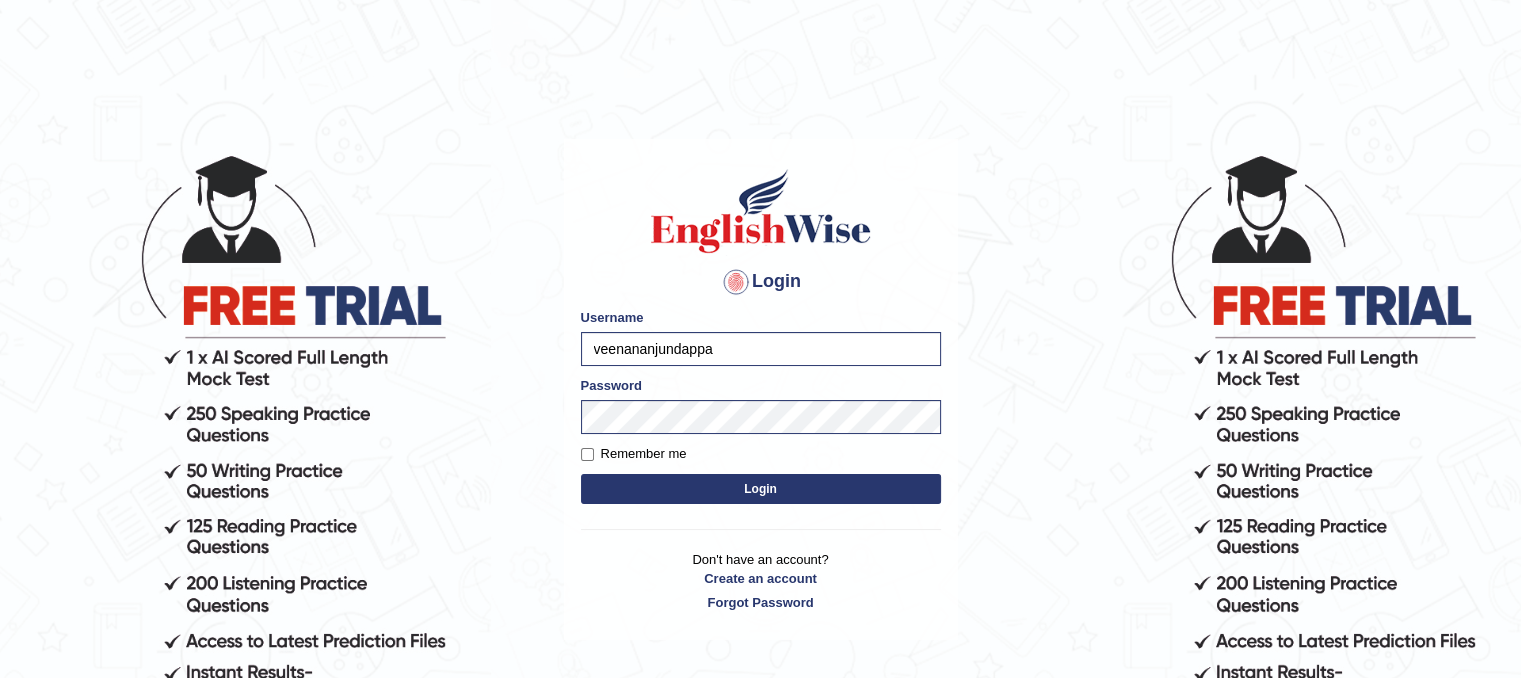 click on "Login" at bounding box center (761, 489) 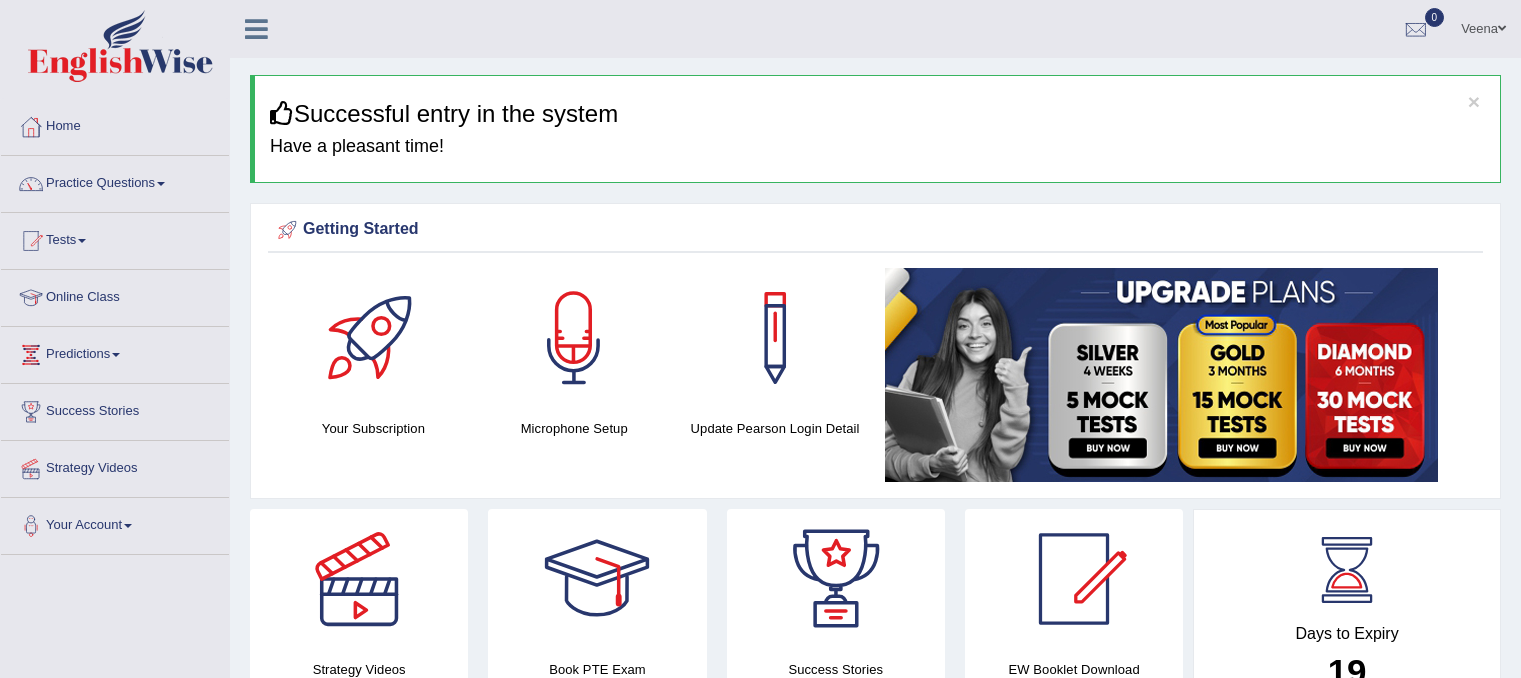 scroll, scrollTop: 0, scrollLeft: 0, axis: both 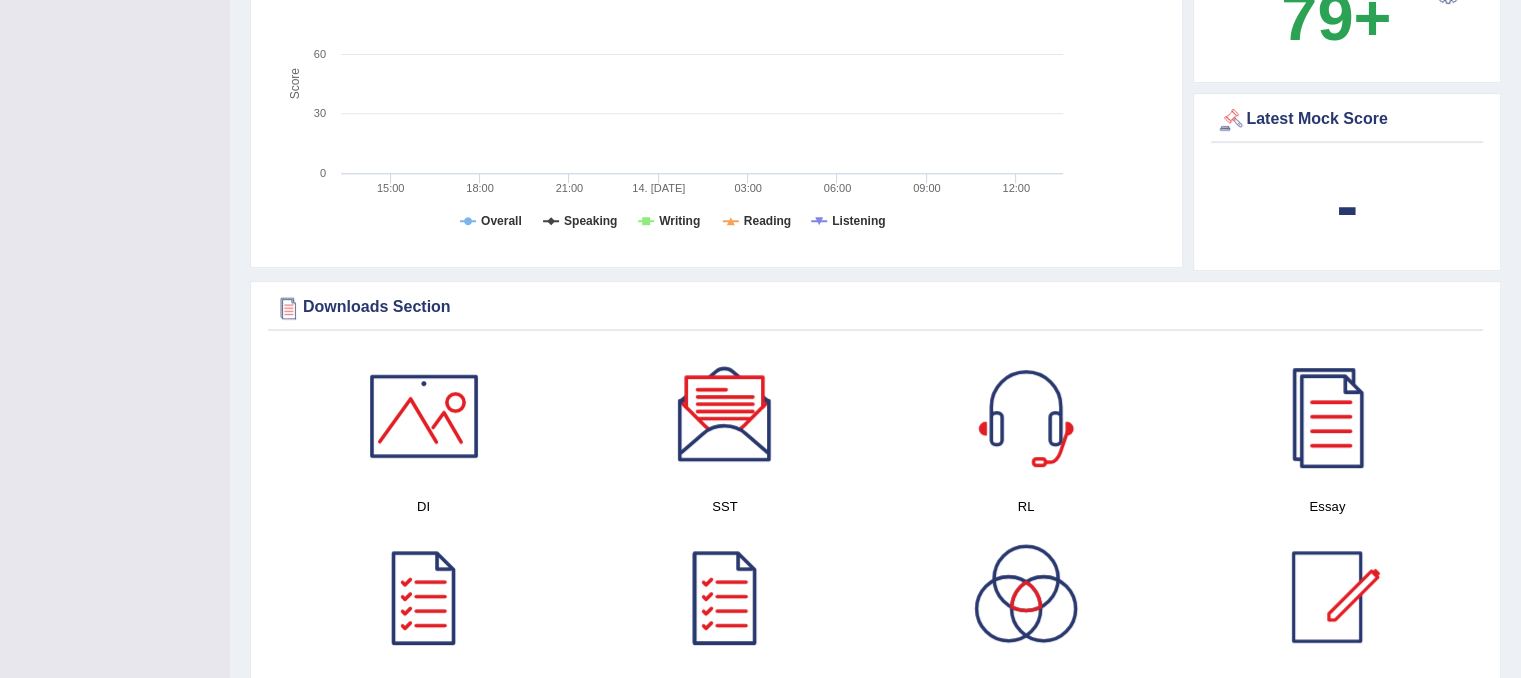 click at bounding box center [725, 416] 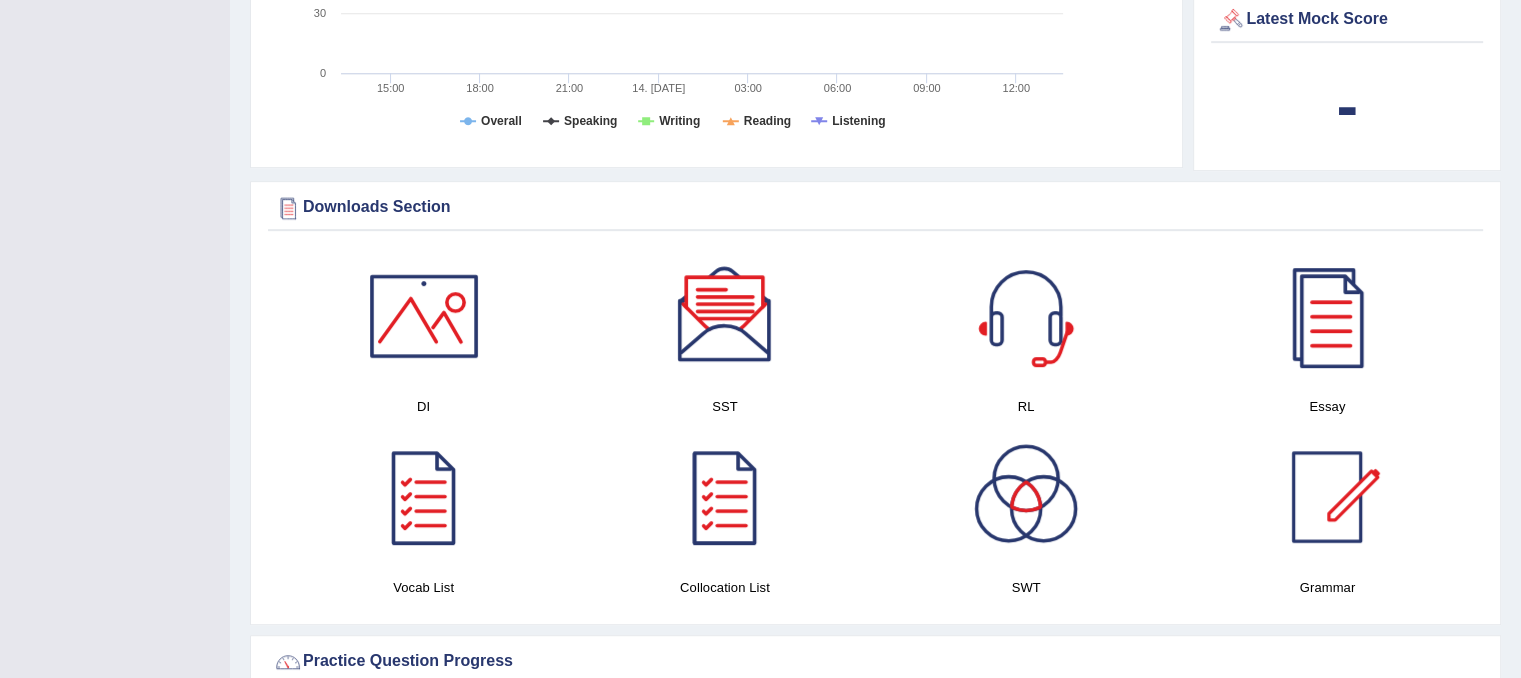 scroll, scrollTop: 968, scrollLeft: 0, axis: vertical 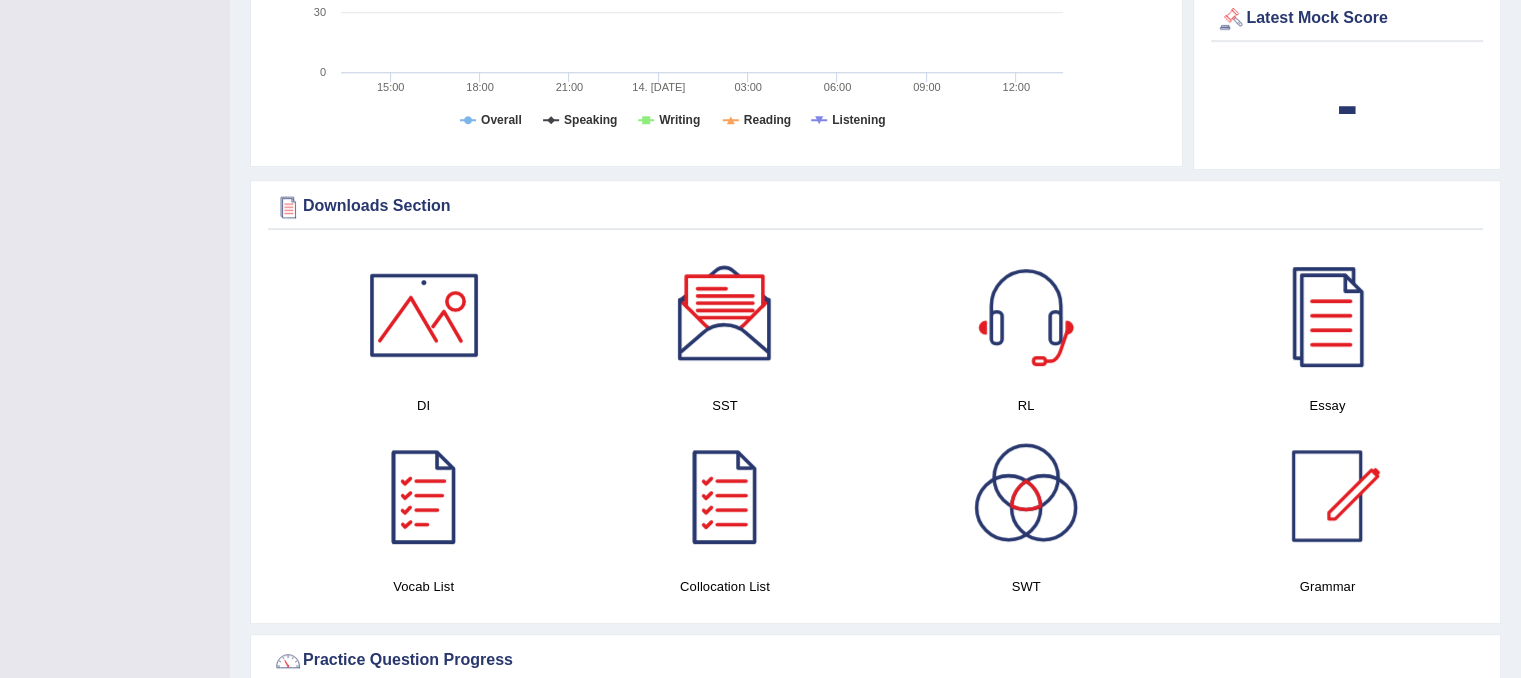 click at bounding box center [424, 496] 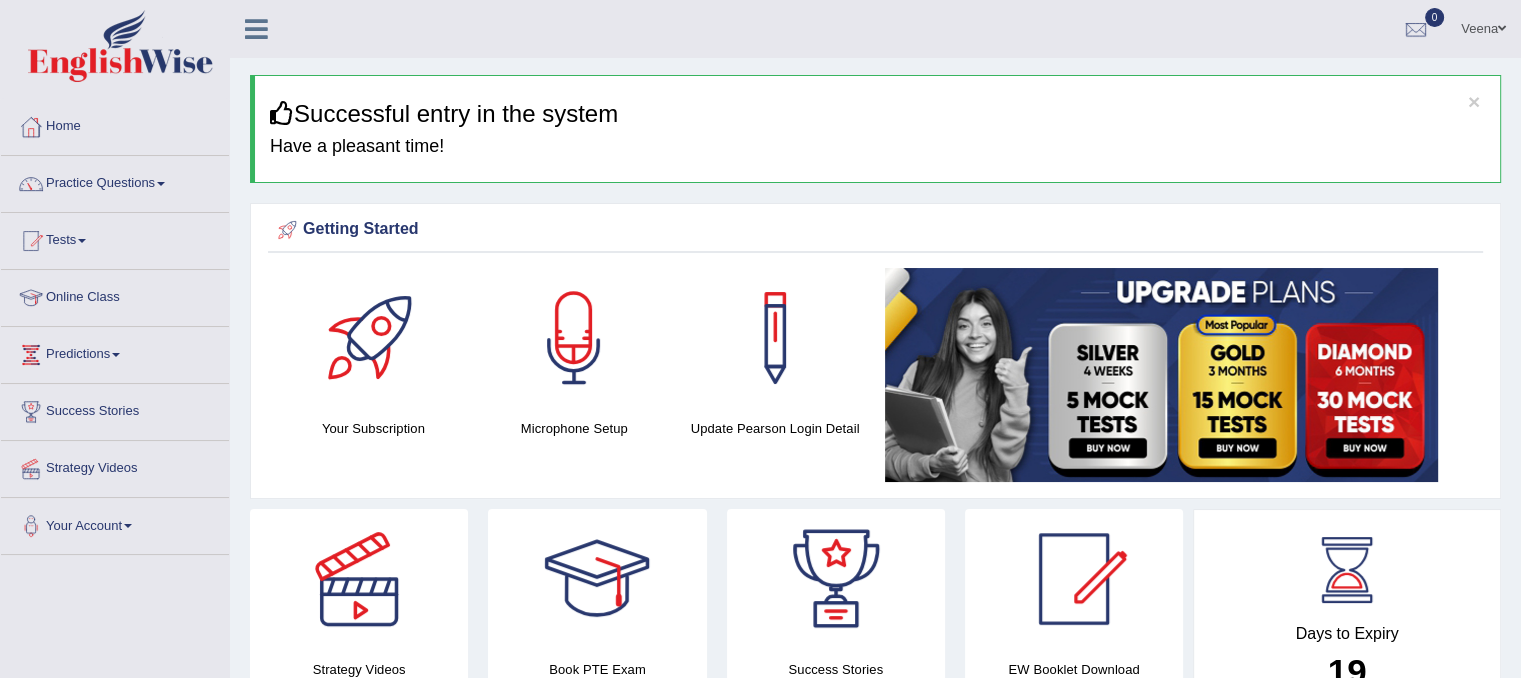 scroll, scrollTop: 2, scrollLeft: 0, axis: vertical 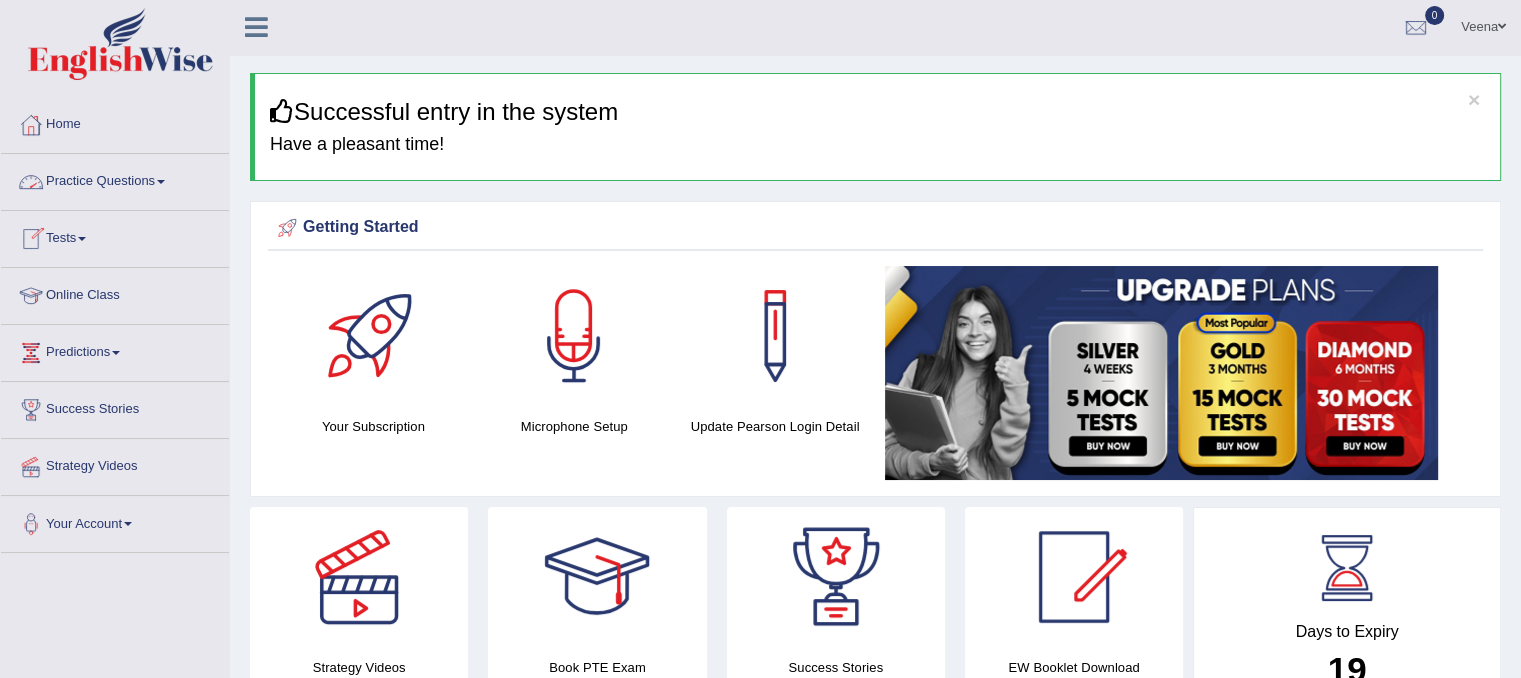 click at bounding box center [161, 182] 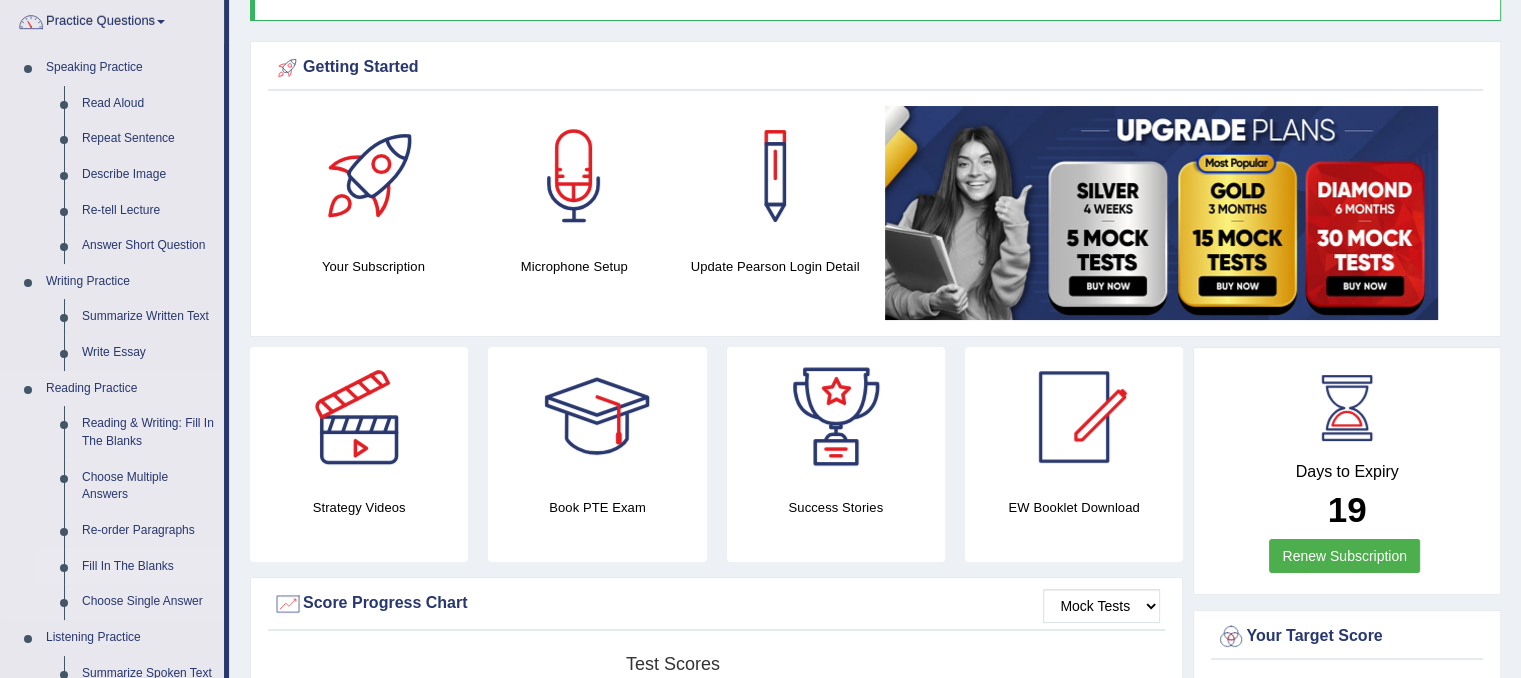 scroll, scrollTop: 83, scrollLeft: 0, axis: vertical 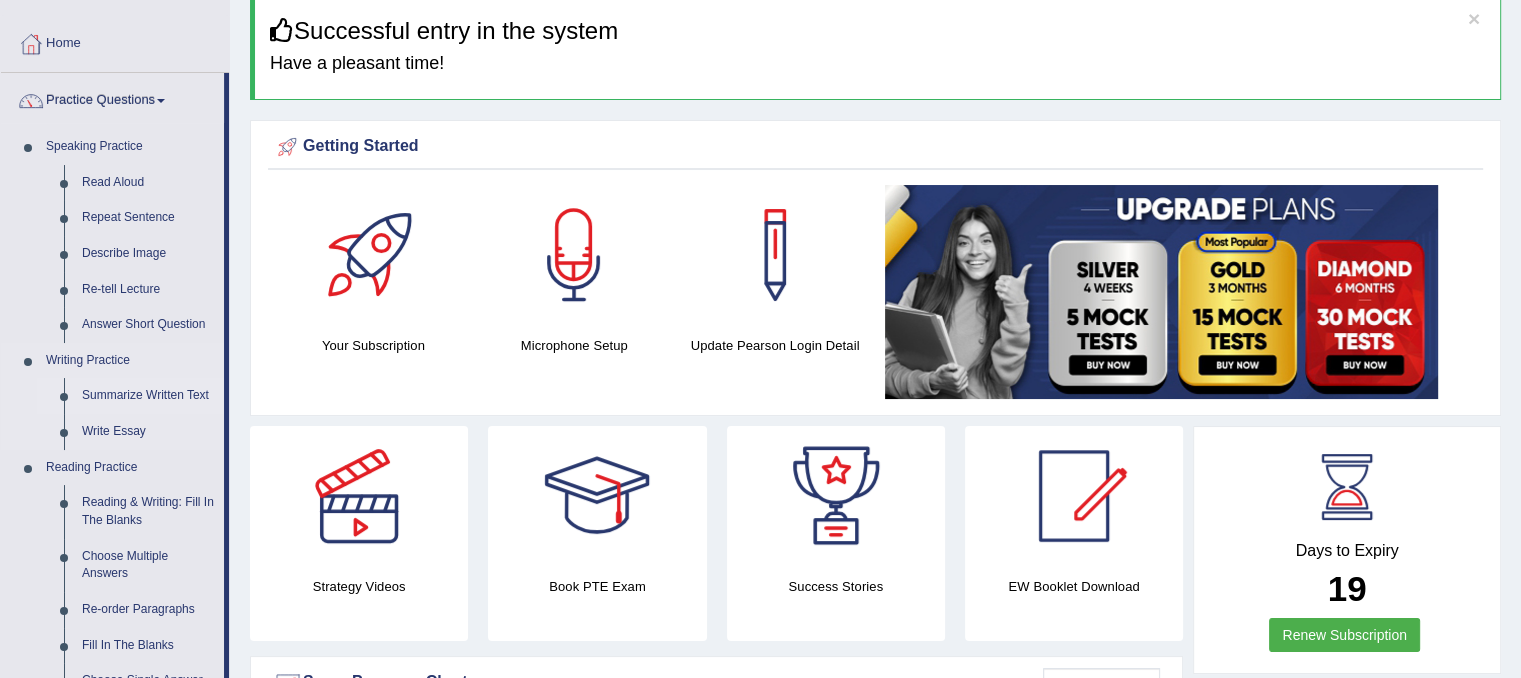 click on "Summarize Written Text" at bounding box center [148, 396] 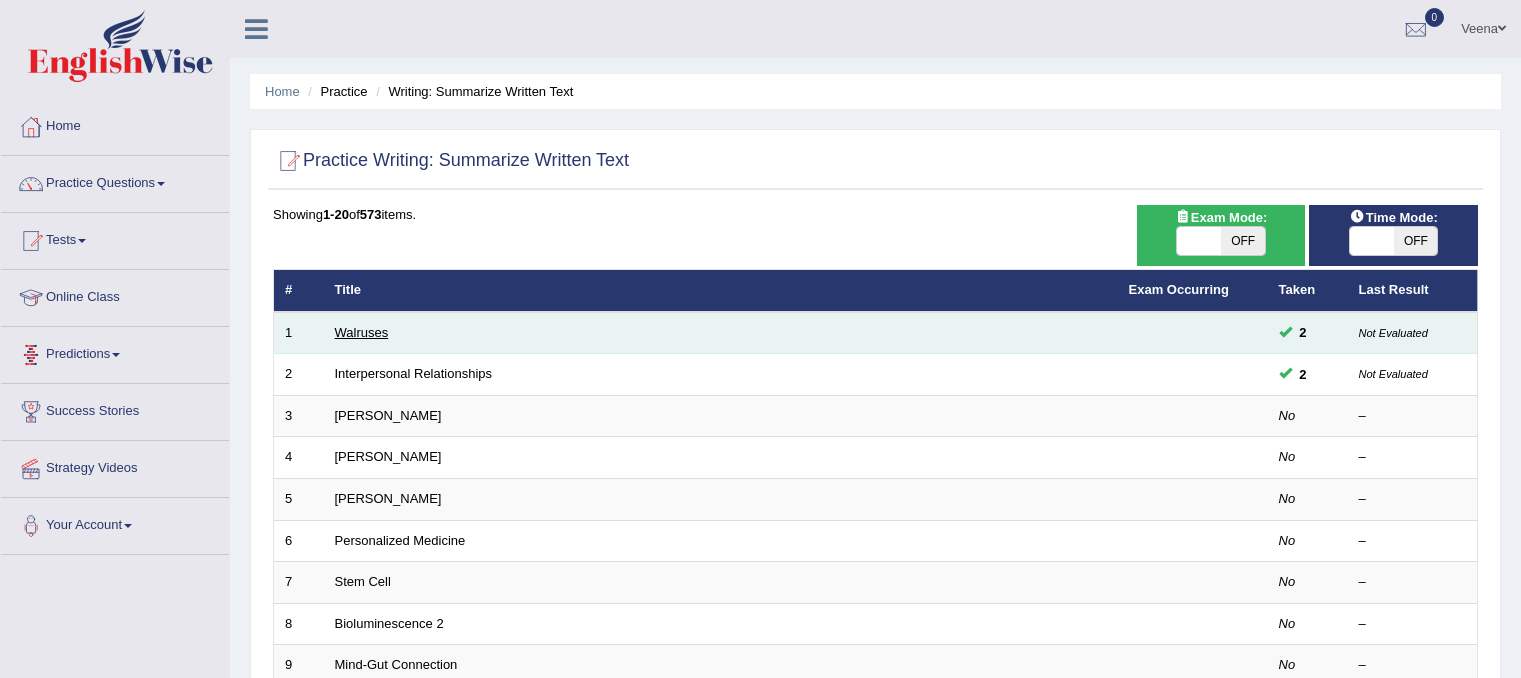 scroll, scrollTop: 0, scrollLeft: 0, axis: both 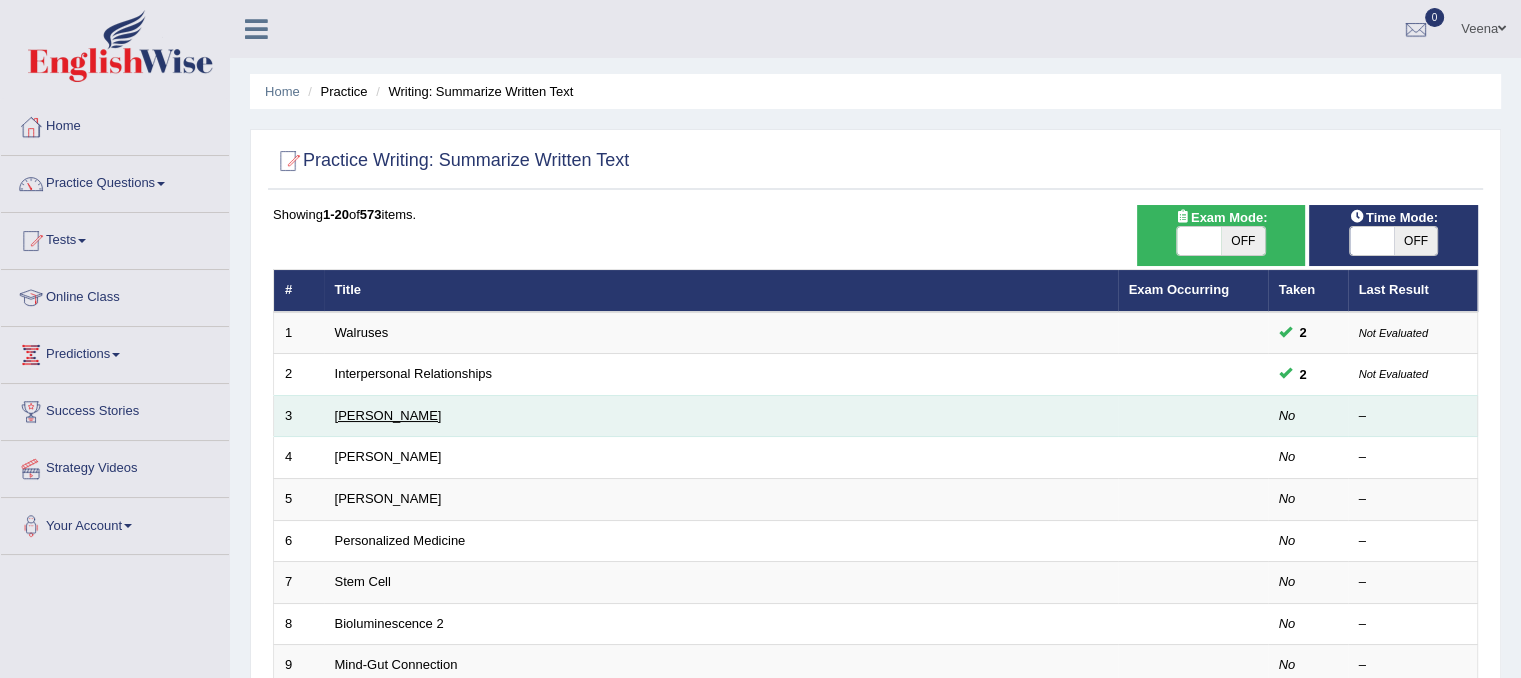 click on "[PERSON_NAME]" at bounding box center [388, 415] 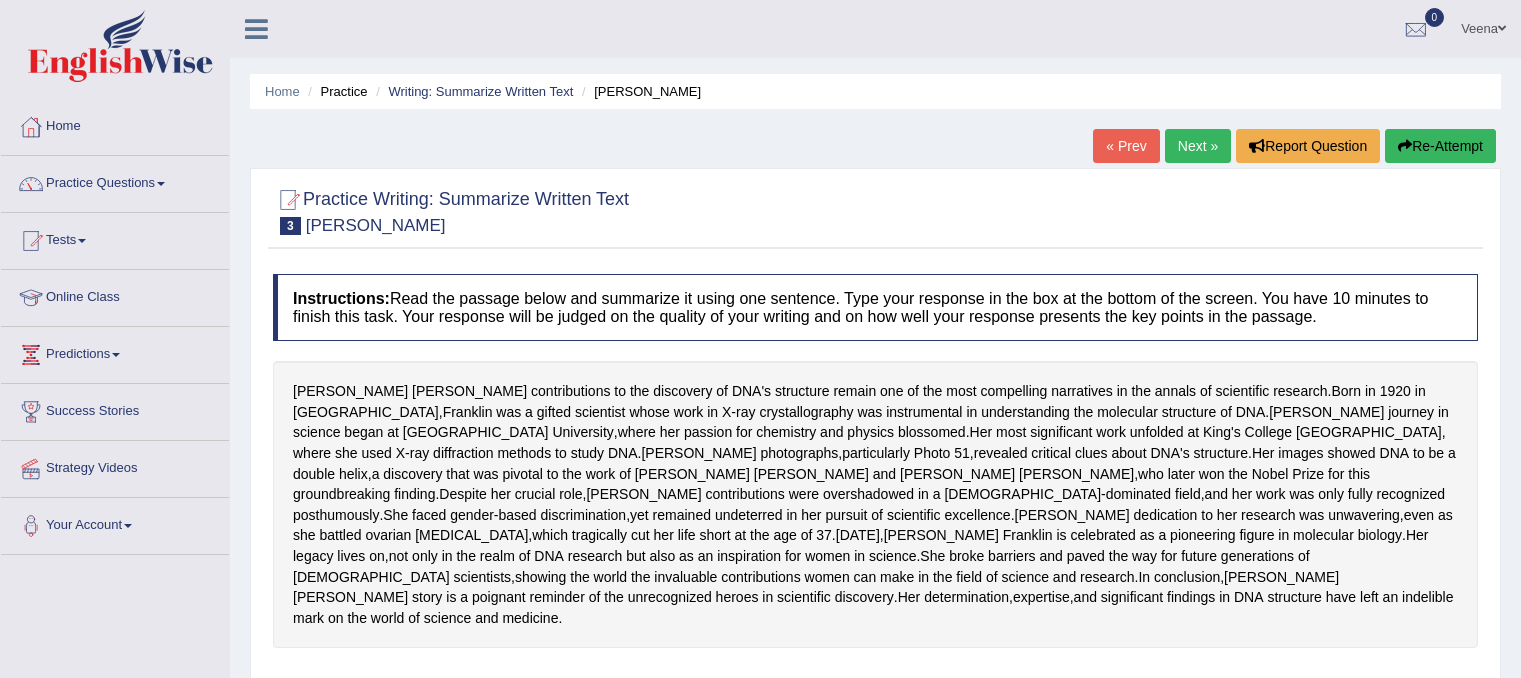 scroll, scrollTop: 0, scrollLeft: 0, axis: both 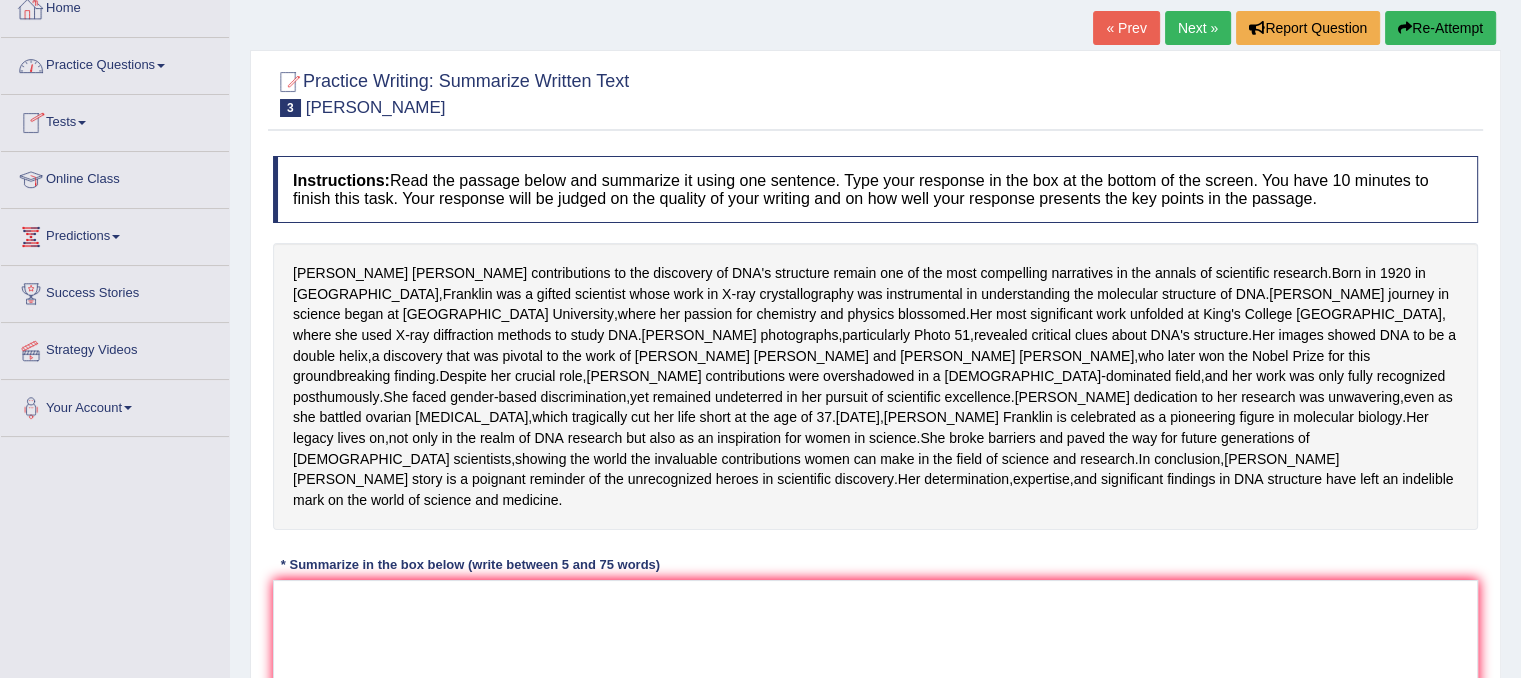 click on "Home" at bounding box center [115, 6] 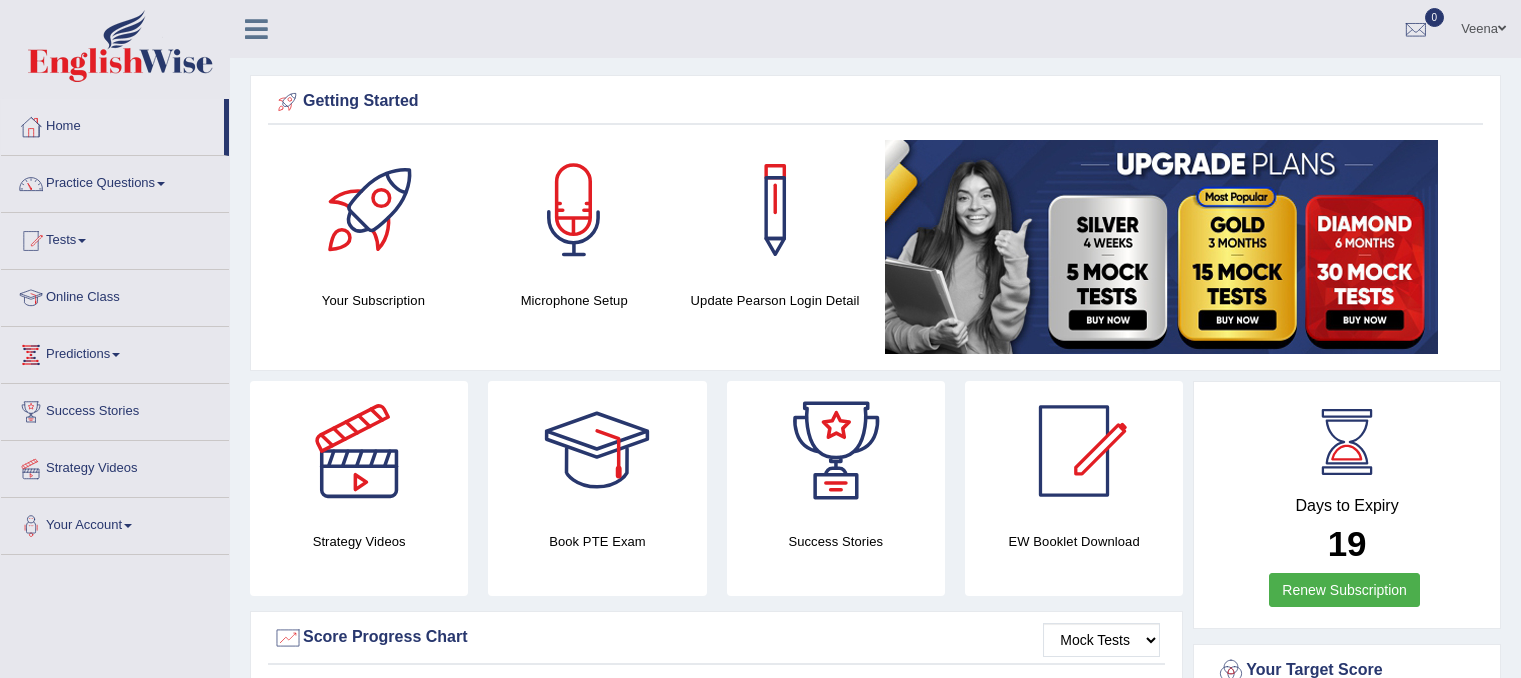 scroll, scrollTop: 0, scrollLeft: 0, axis: both 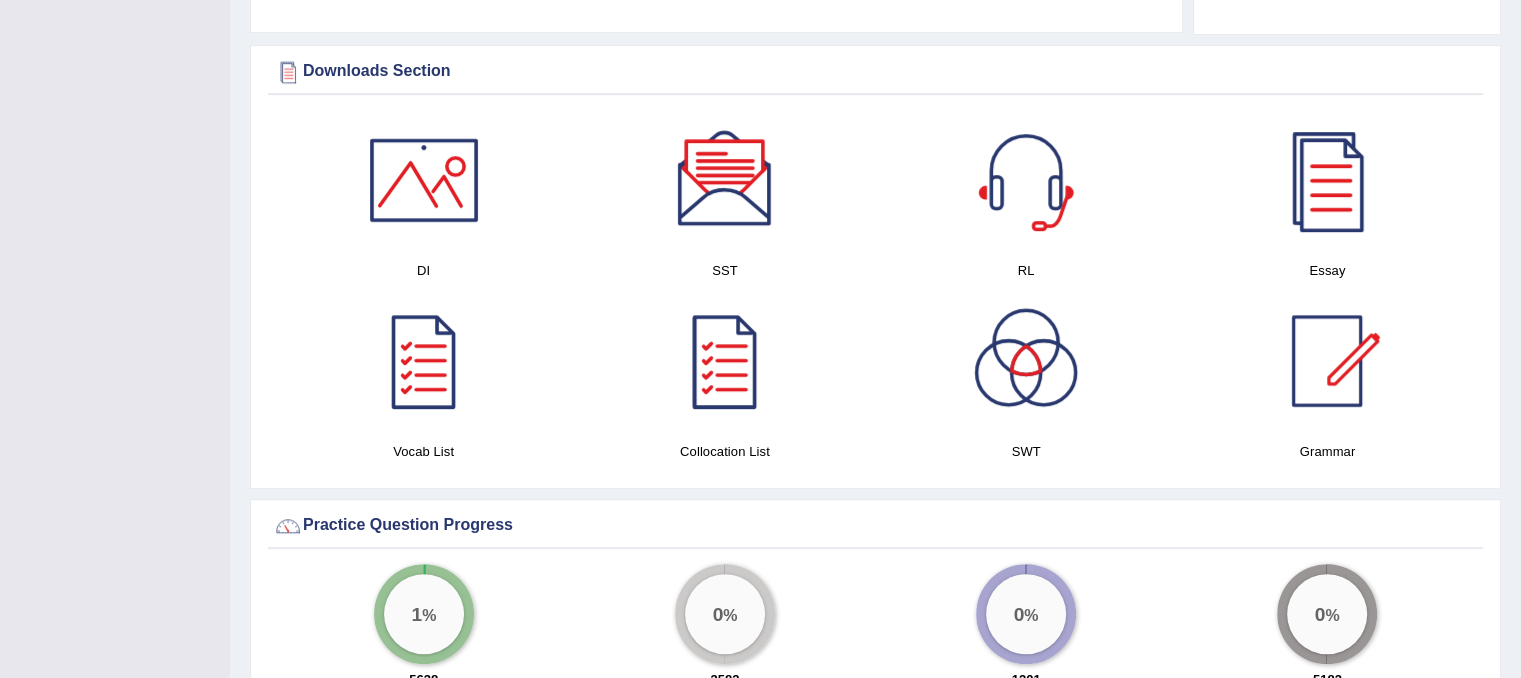 click at bounding box center [725, 180] 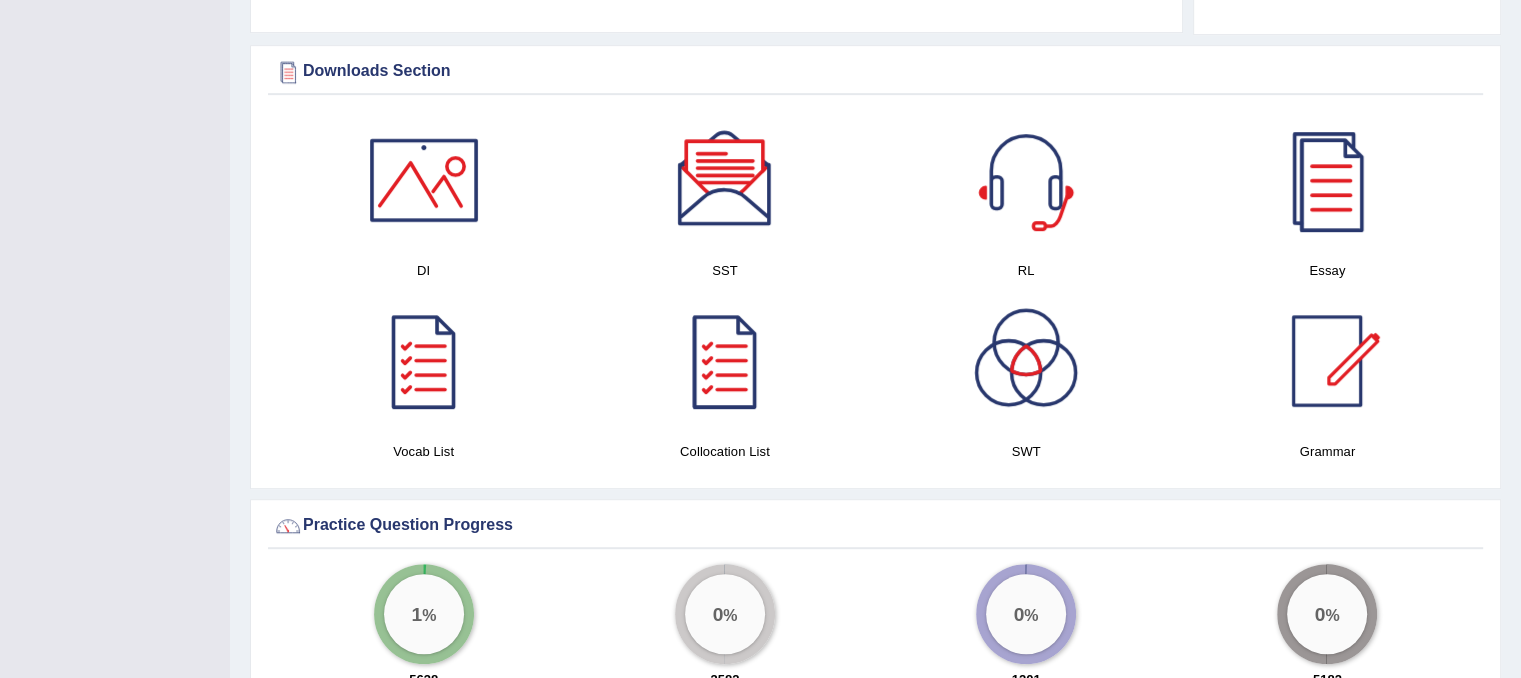 click at bounding box center (1026, 361) 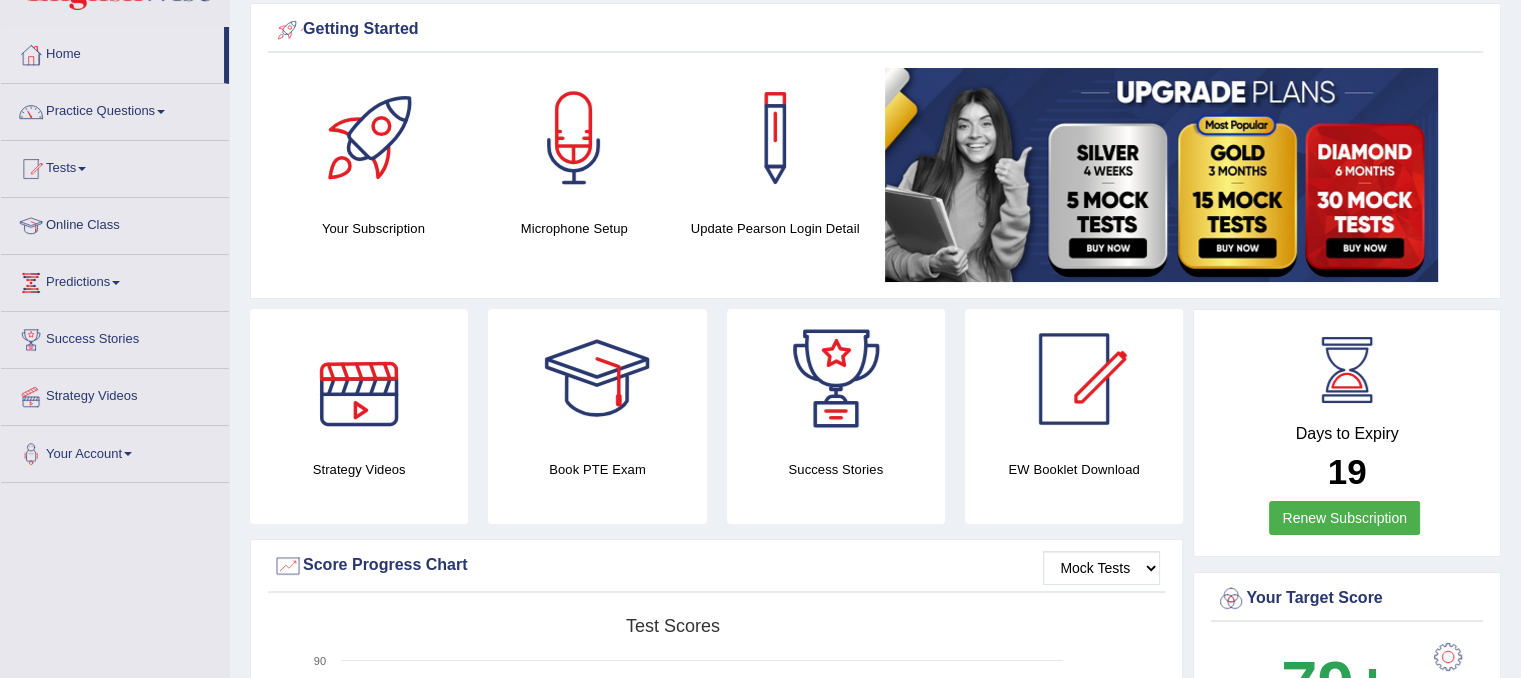 scroll, scrollTop: 0, scrollLeft: 0, axis: both 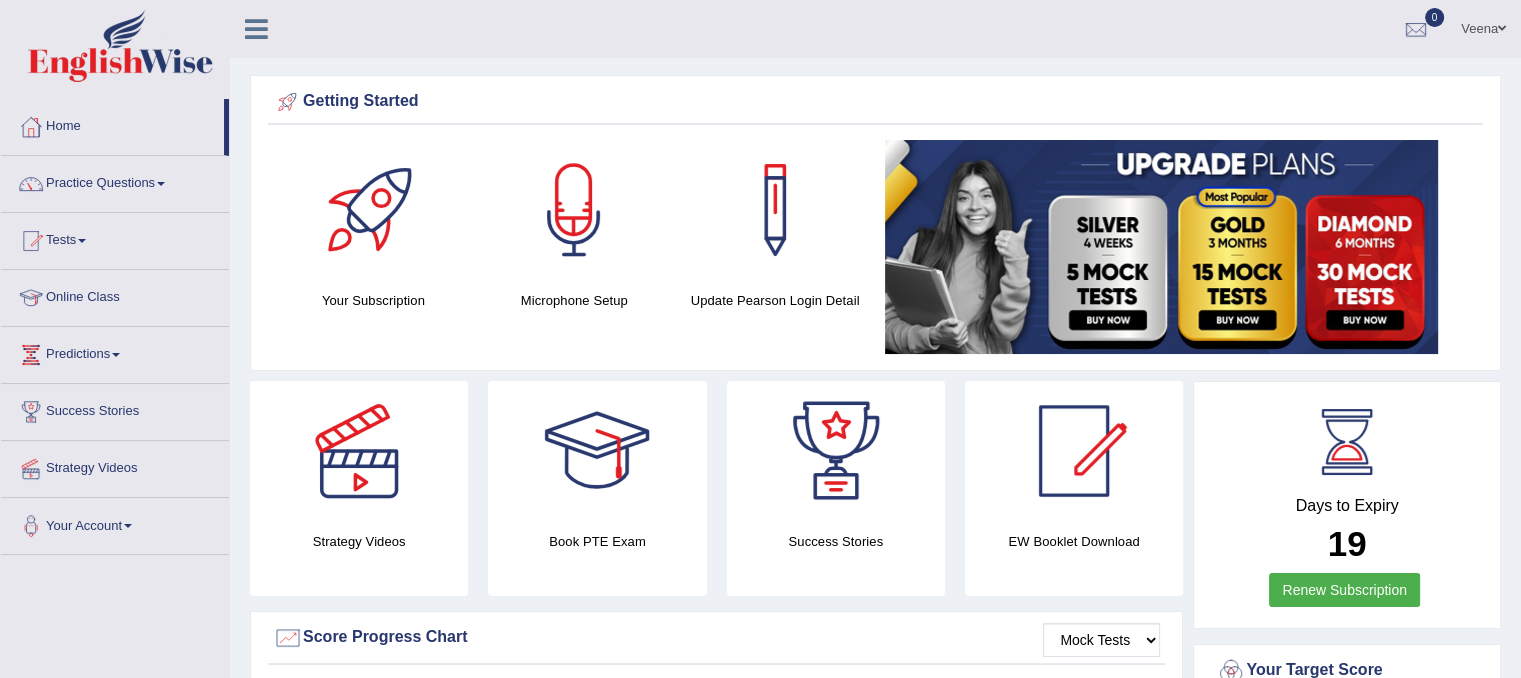 click on "Practice Questions" at bounding box center [115, 181] 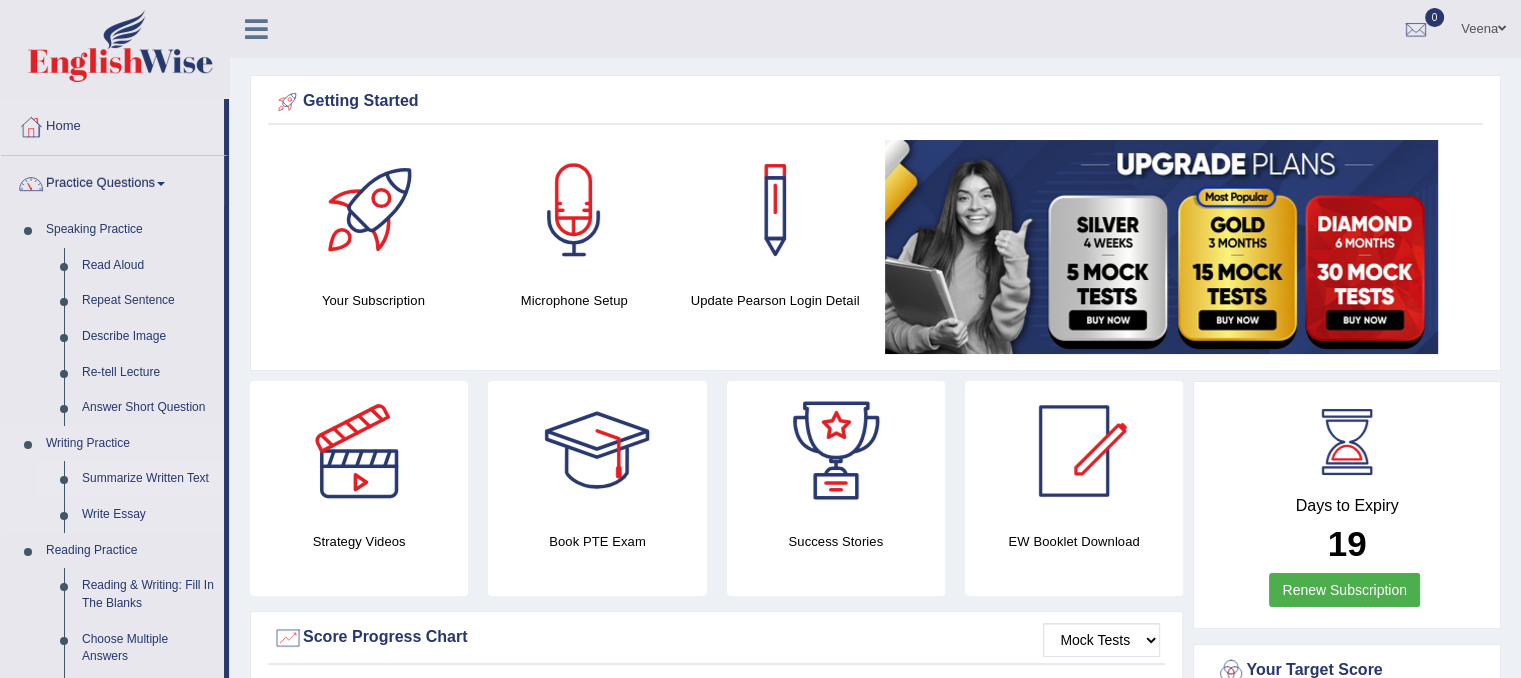 click on "Summarize Written Text" at bounding box center (148, 479) 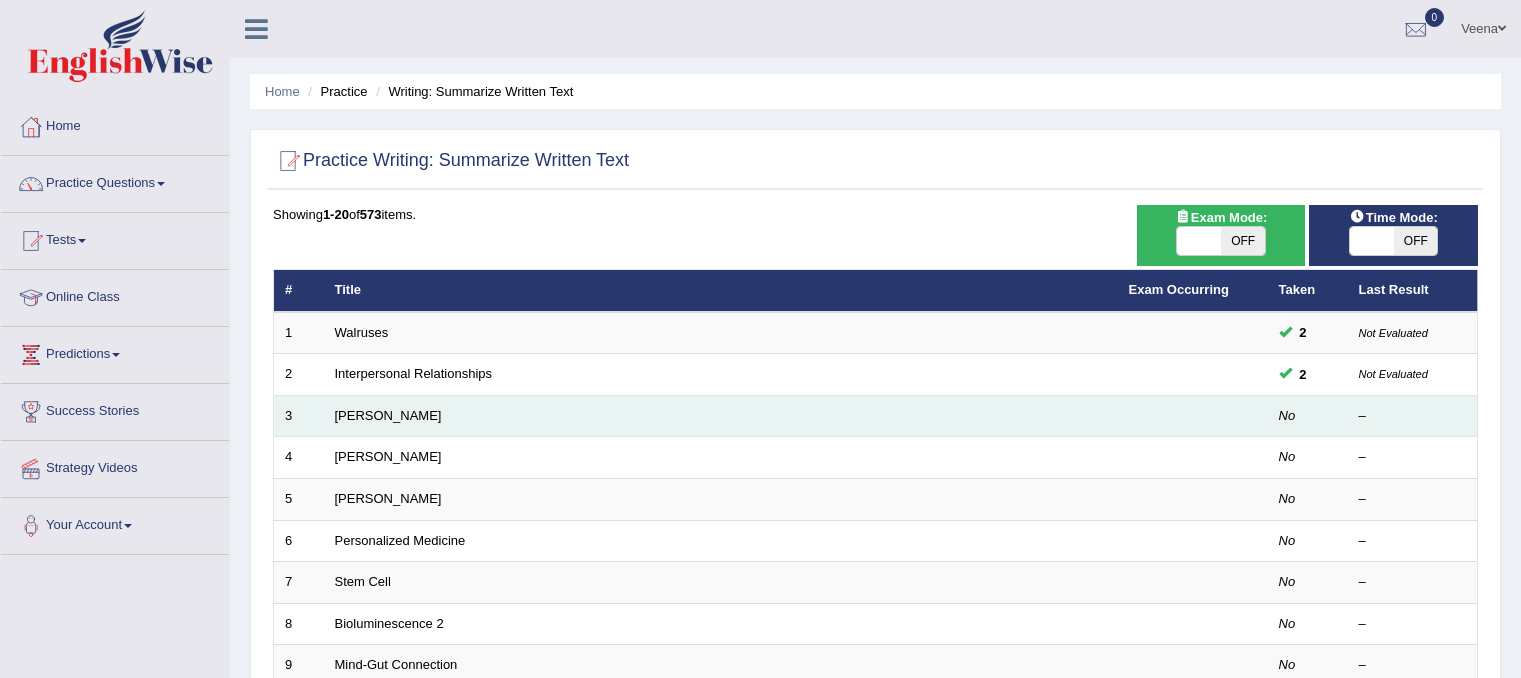 scroll, scrollTop: 0, scrollLeft: 0, axis: both 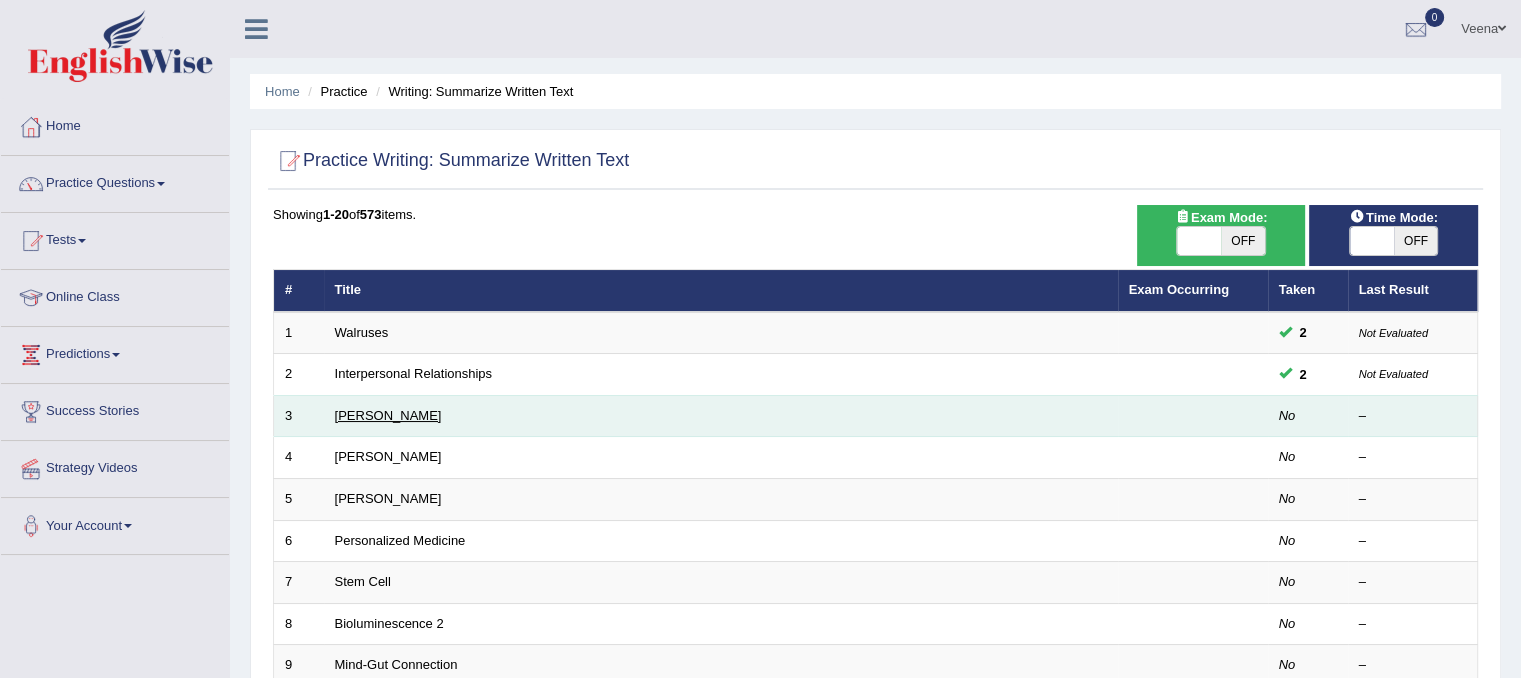 click on "Rosalid Franklin" at bounding box center (388, 415) 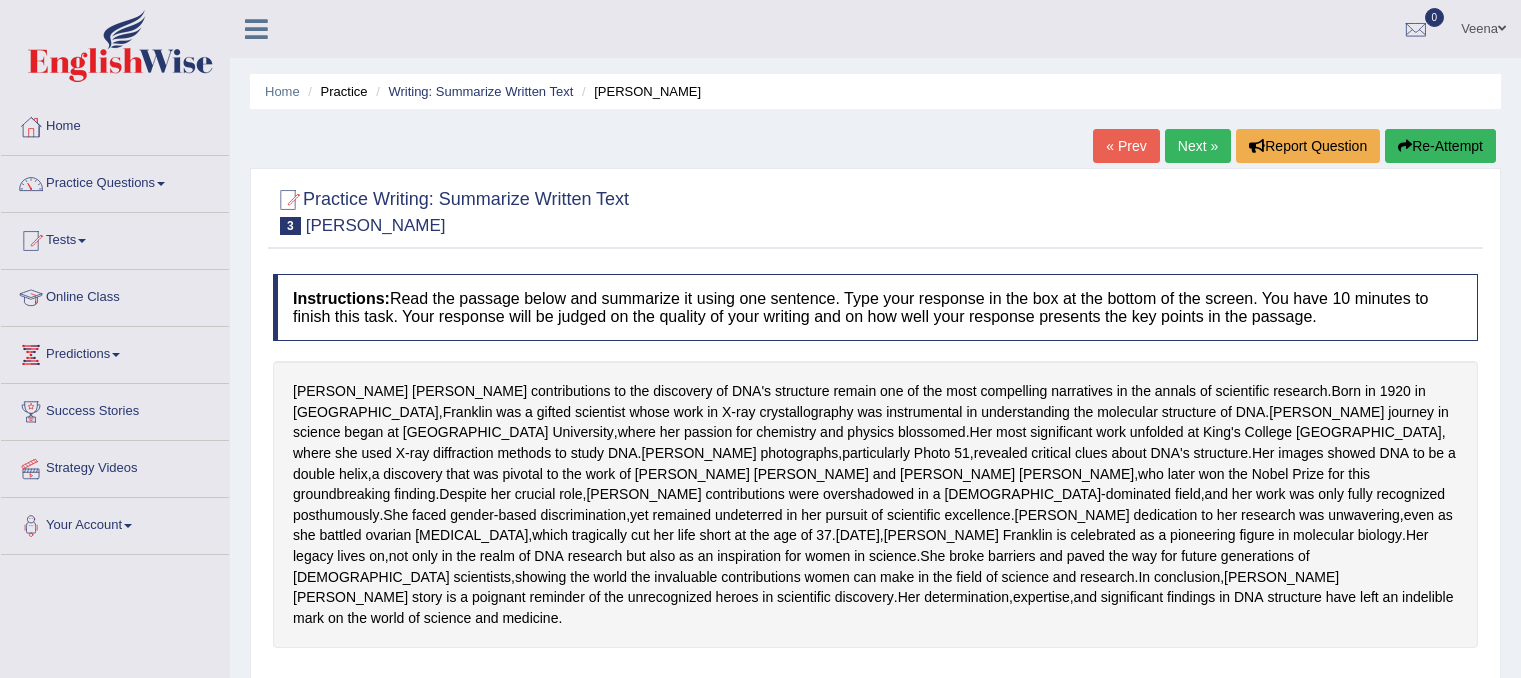 scroll, scrollTop: 0, scrollLeft: 0, axis: both 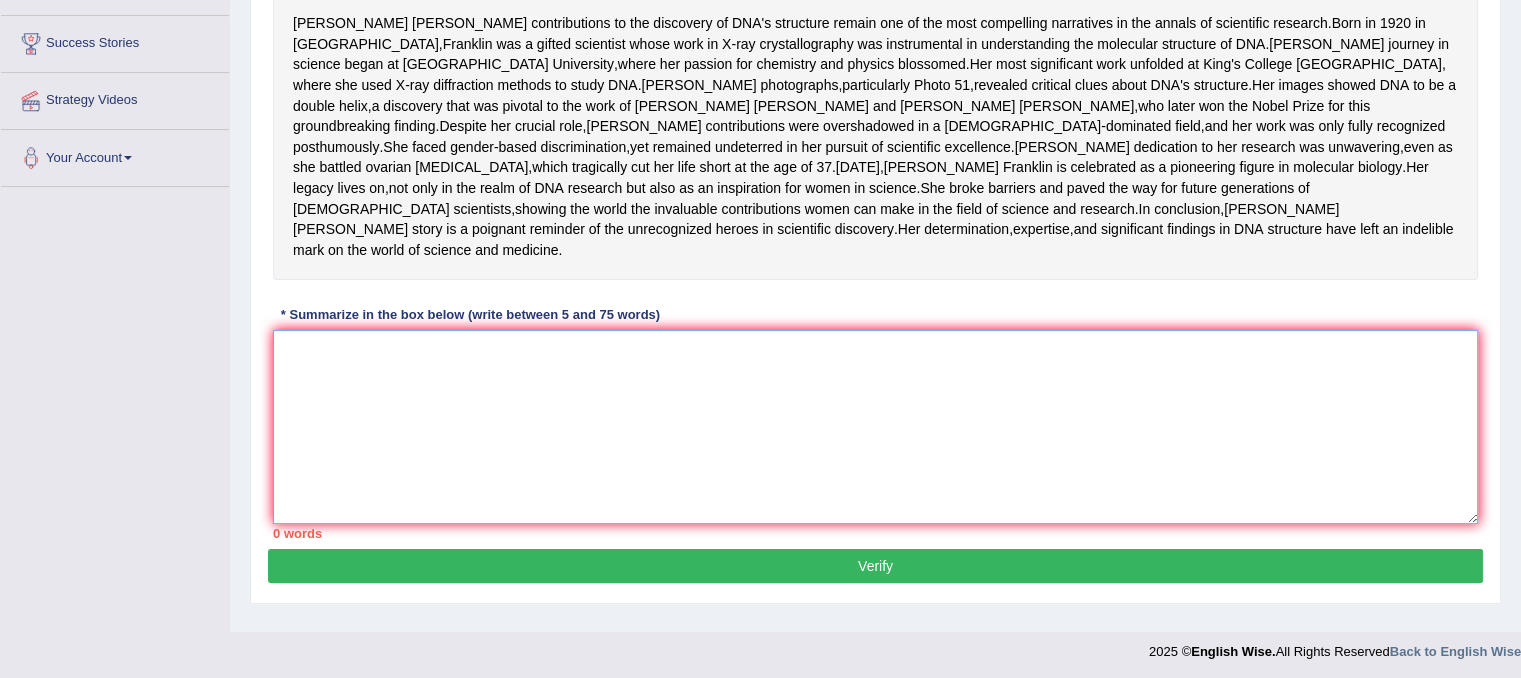 click at bounding box center (875, 427) 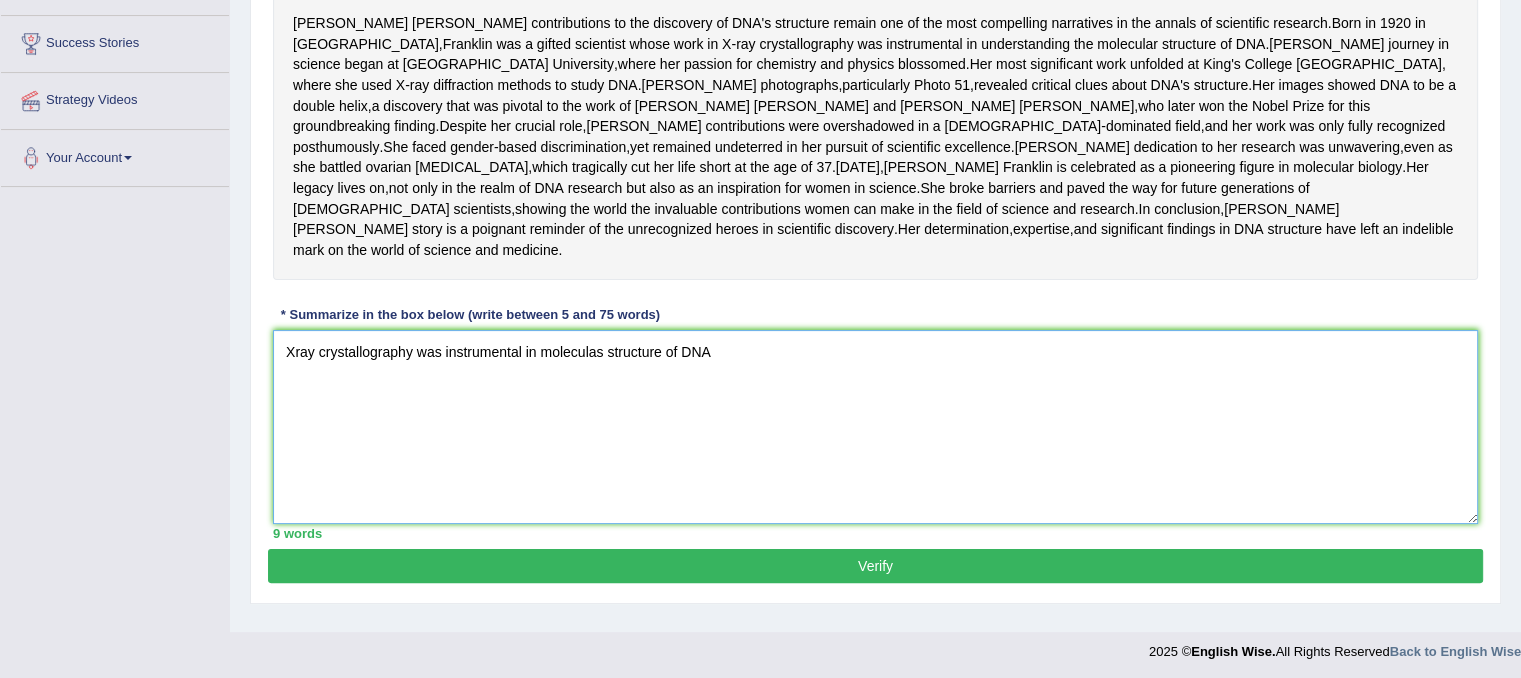 click on "Xray crystallography was instrumental in moleculas structure of DNA" at bounding box center [875, 427] 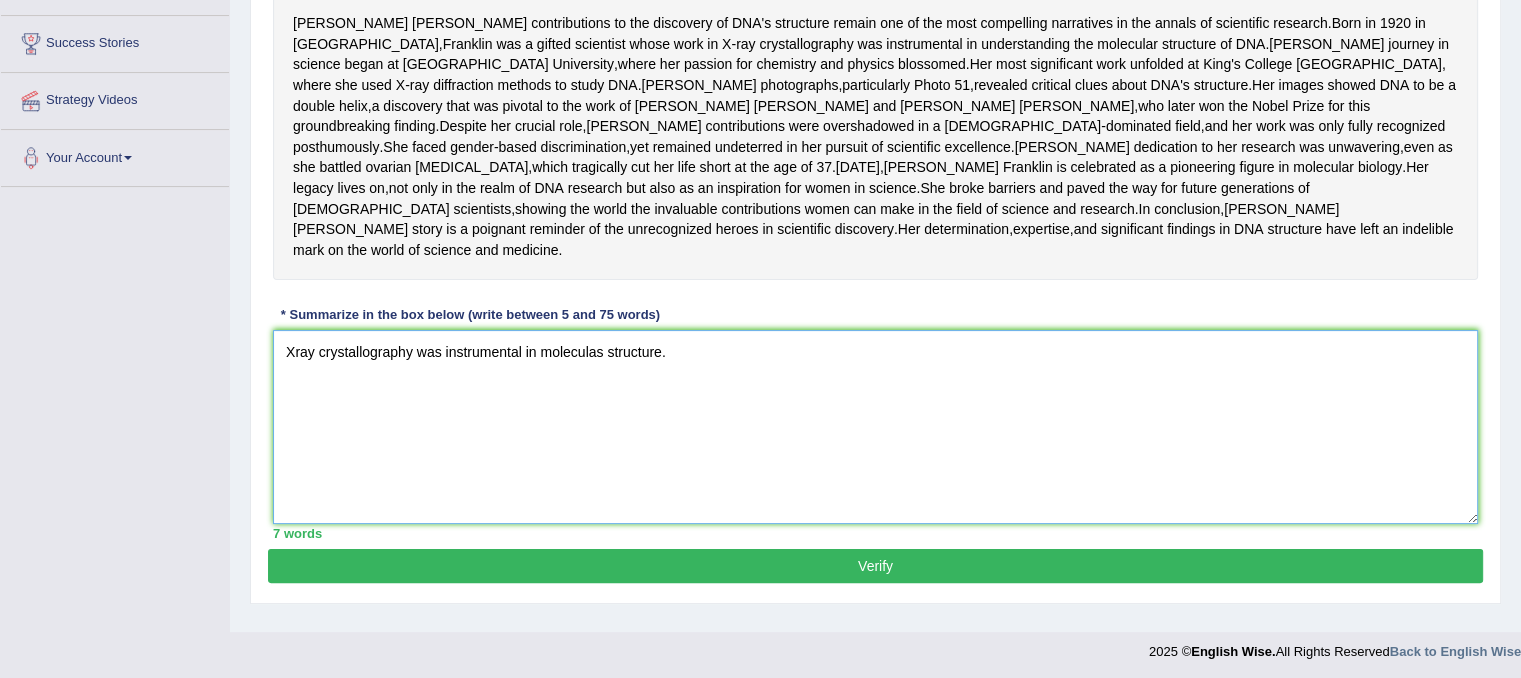 type on "Xray crystallography was instrumental in moleculas structure." 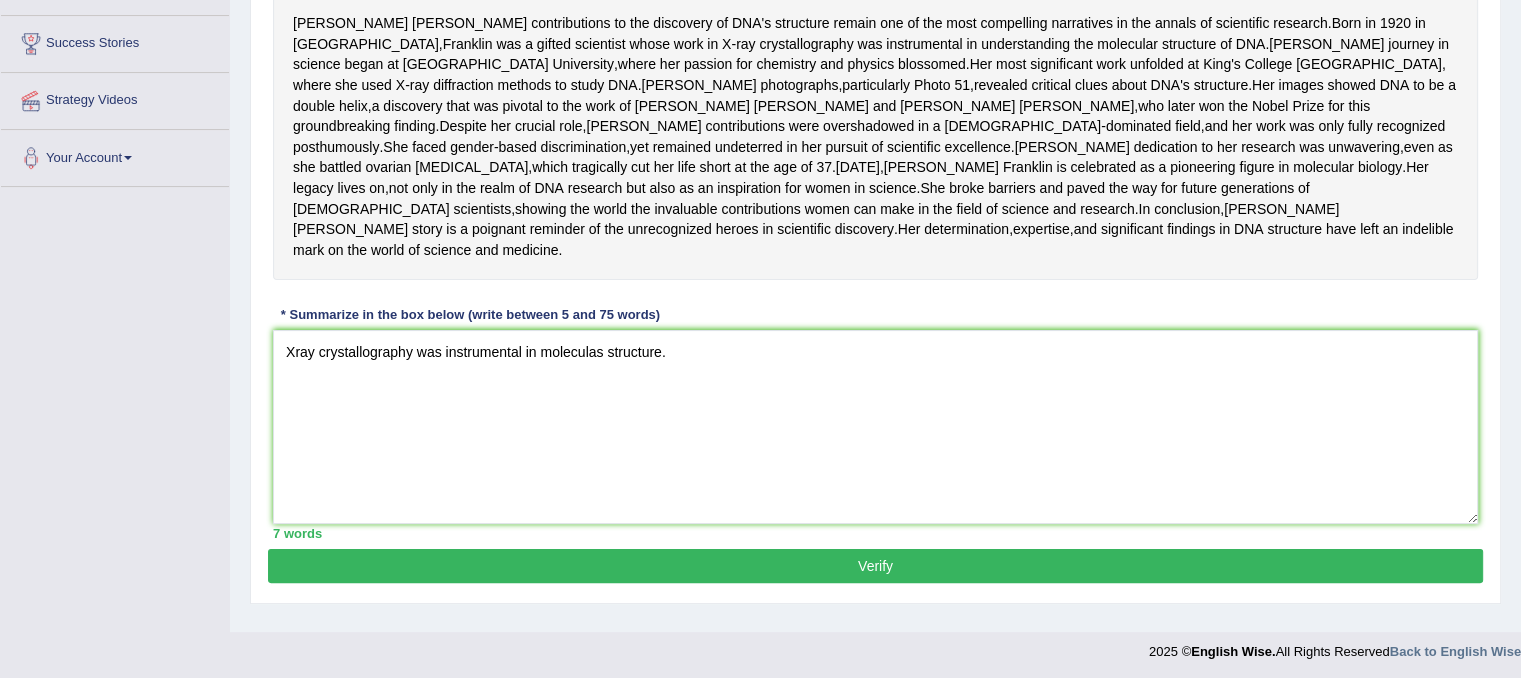 click on "Verify" at bounding box center [875, 566] 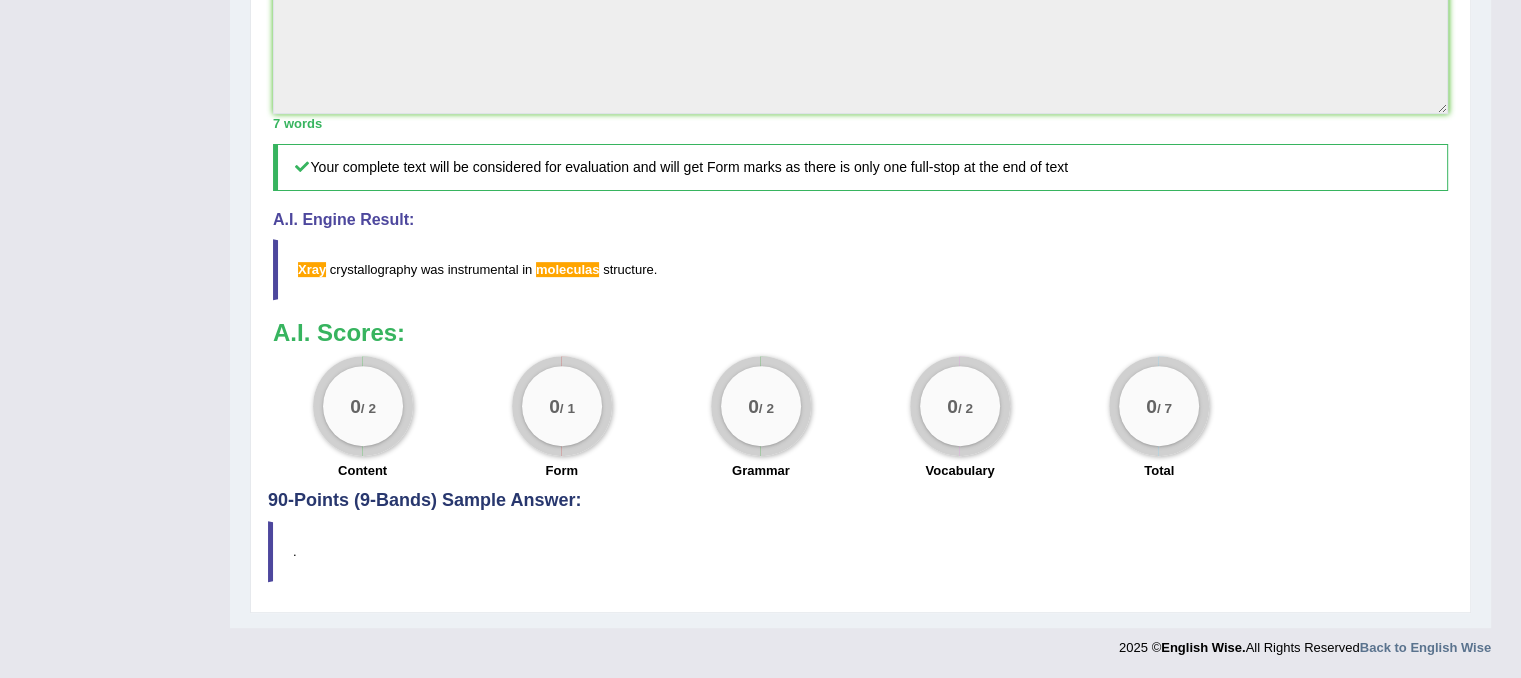 scroll, scrollTop: 792, scrollLeft: 0, axis: vertical 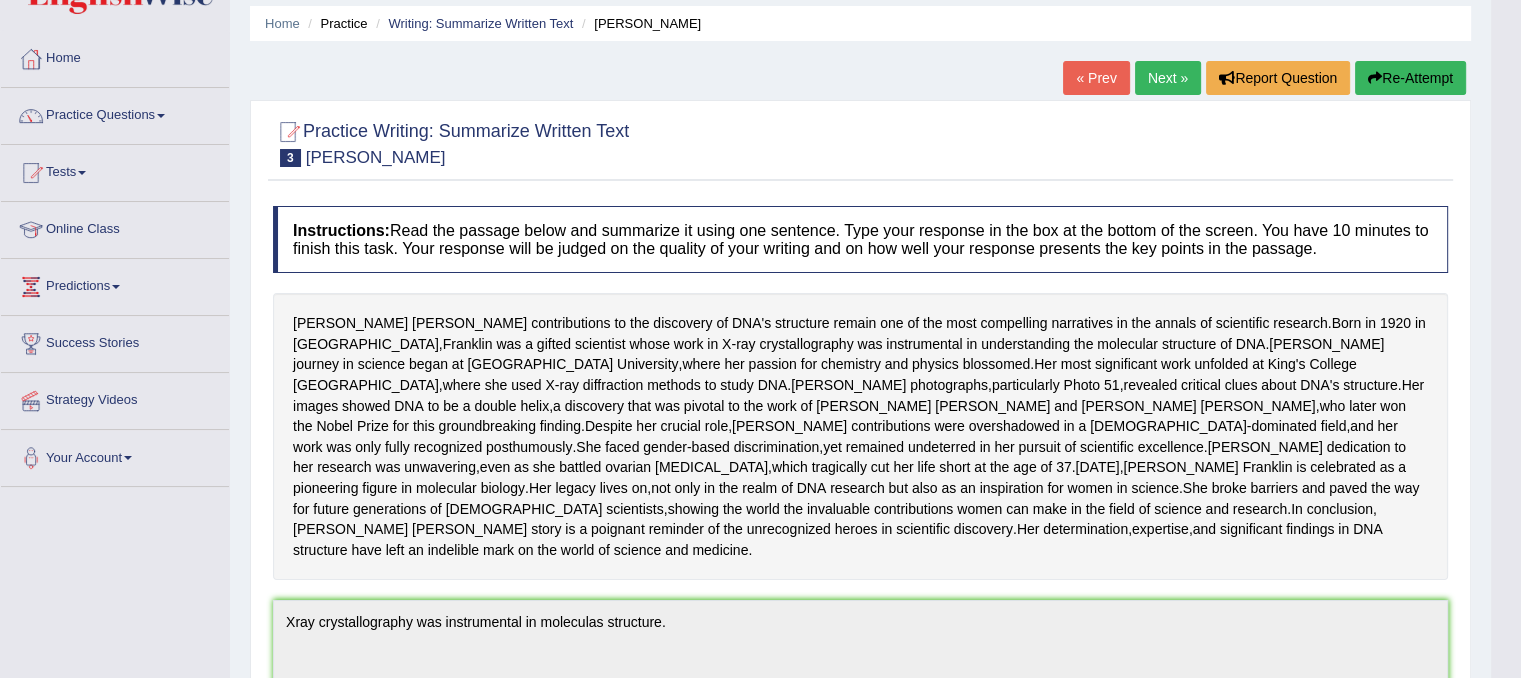 click on "Practice Writing: Summarize Written Text
3
Rosalid Franklin" at bounding box center (451, 142) 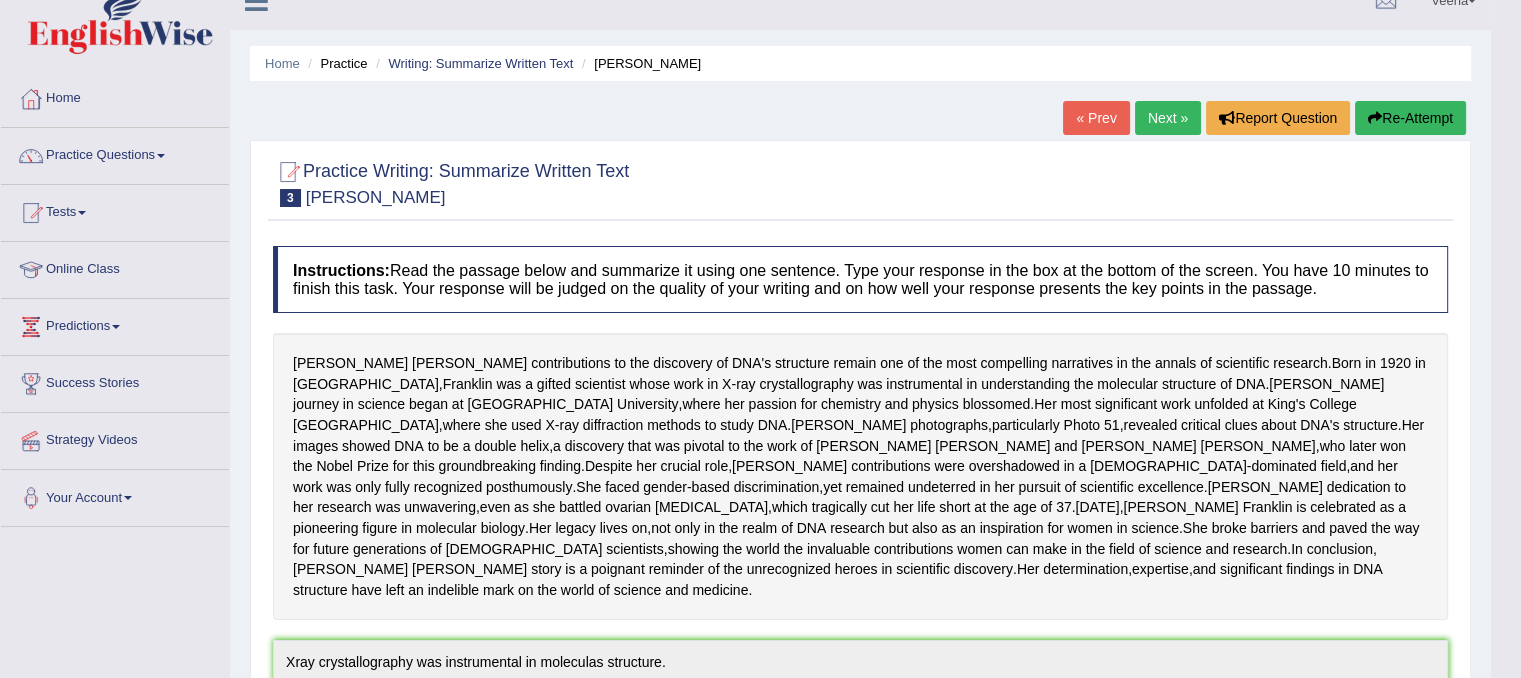 scroll, scrollTop: 15, scrollLeft: 0, axis: vertical 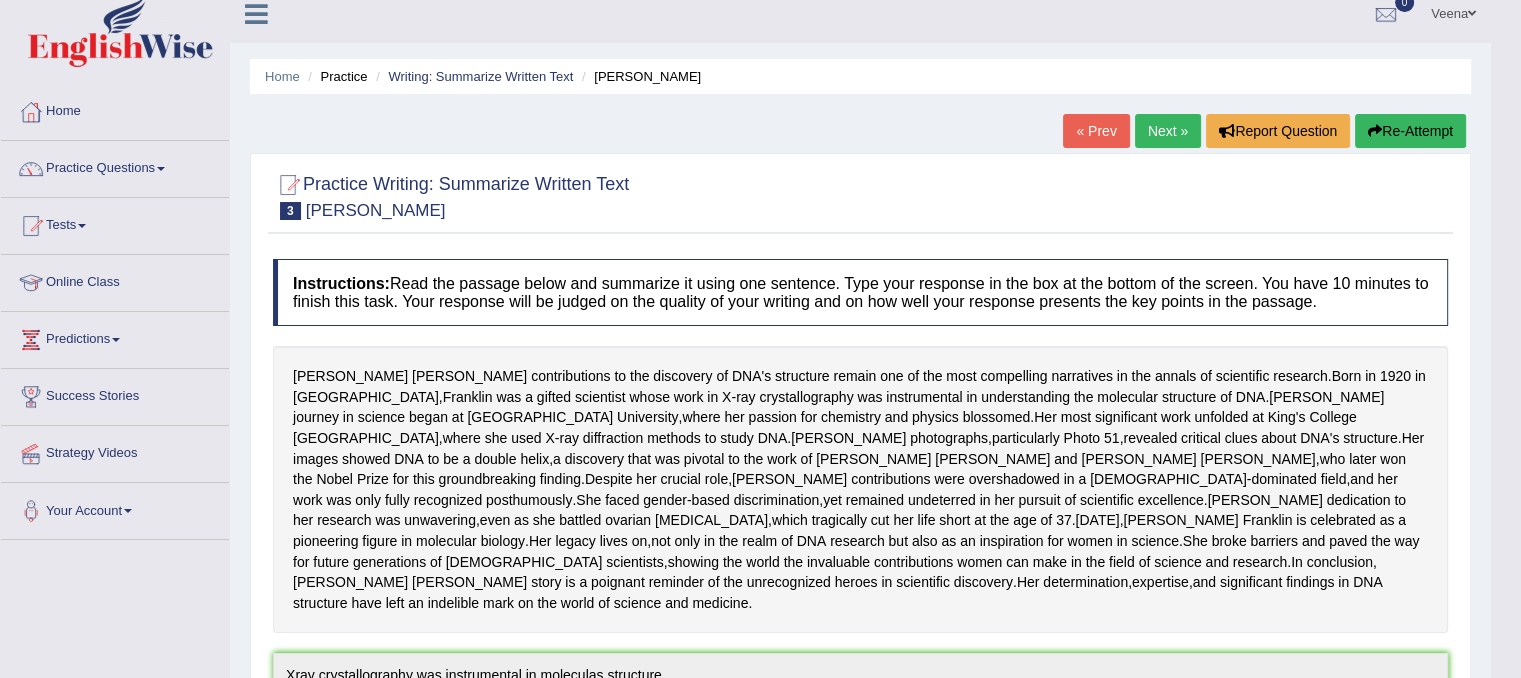 click on "Practice Writing: Summarize Written Text
3
Rosalid Franklin" at bounding box center (451, 195) 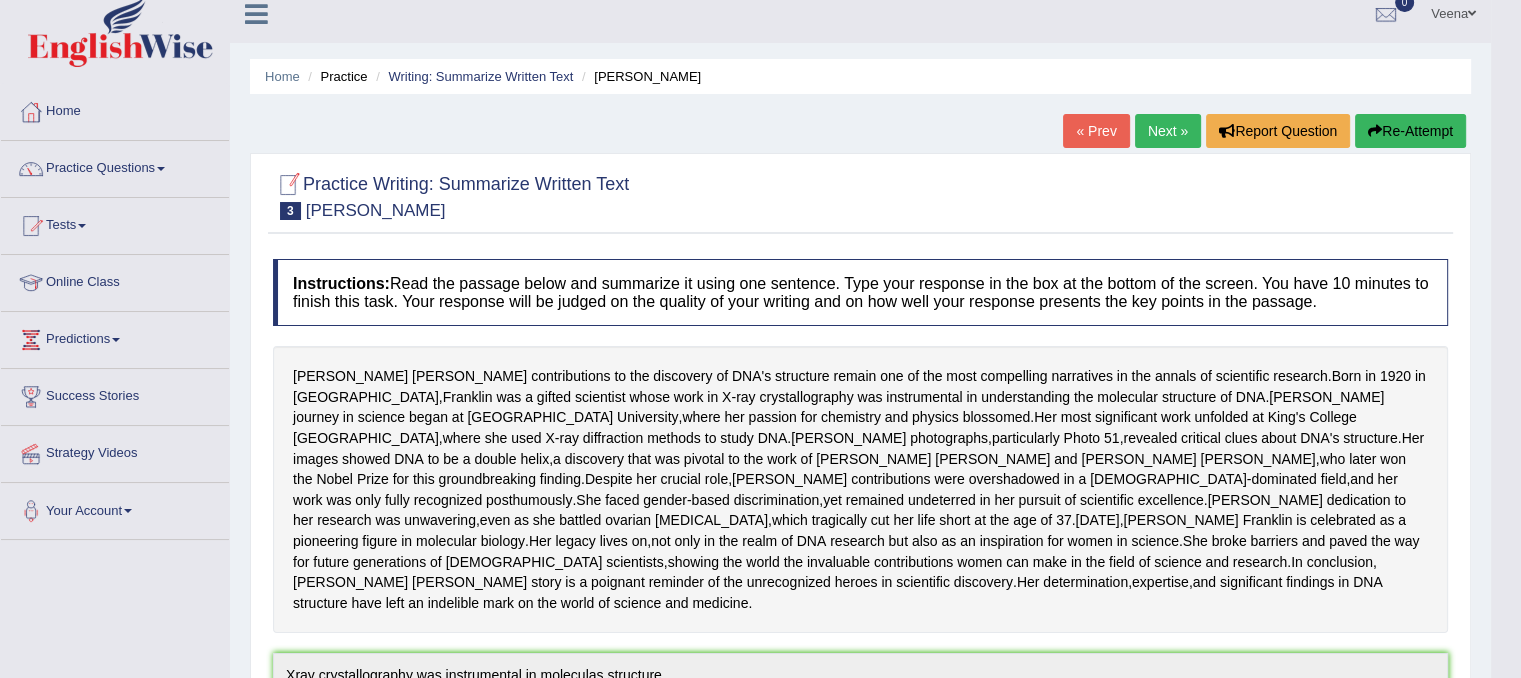 click at bounding box center [288, 185] 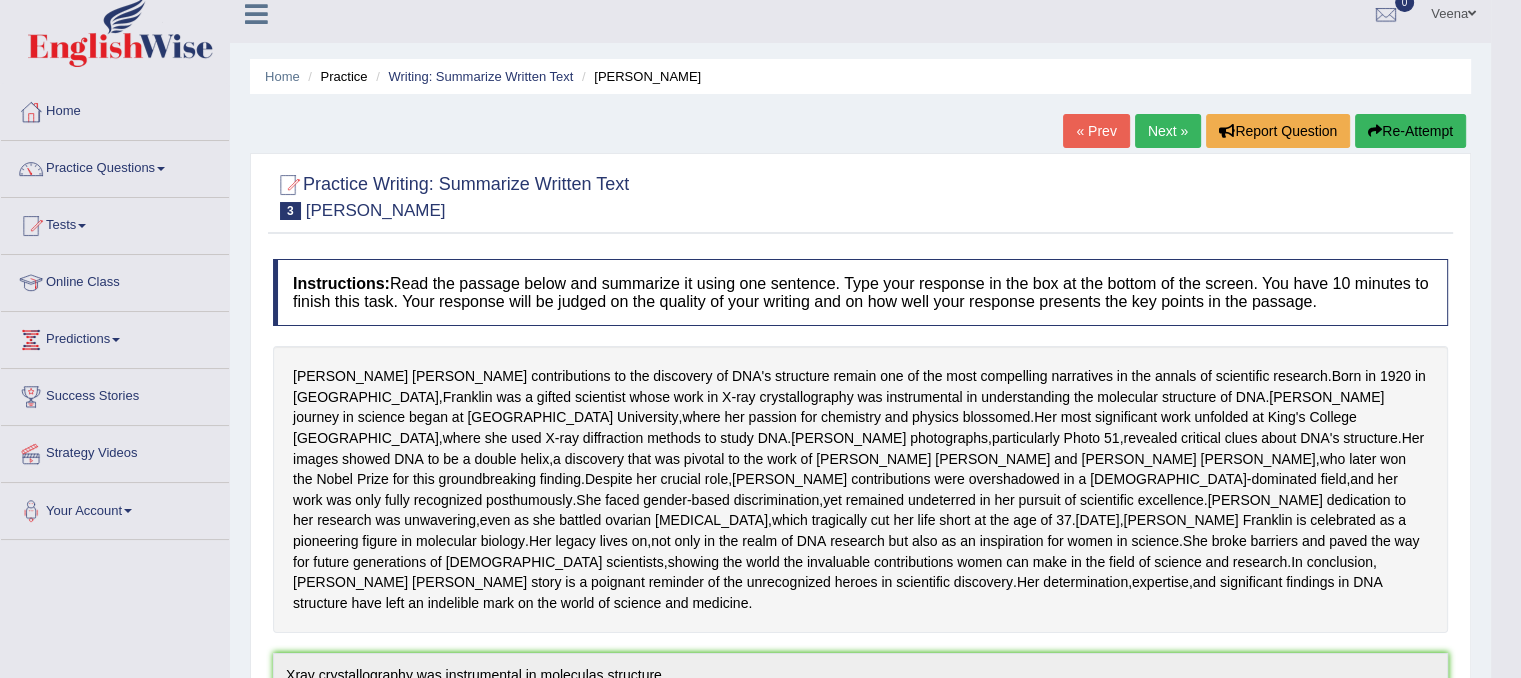 click on "« Prev" at bounding box center (1096, 131) 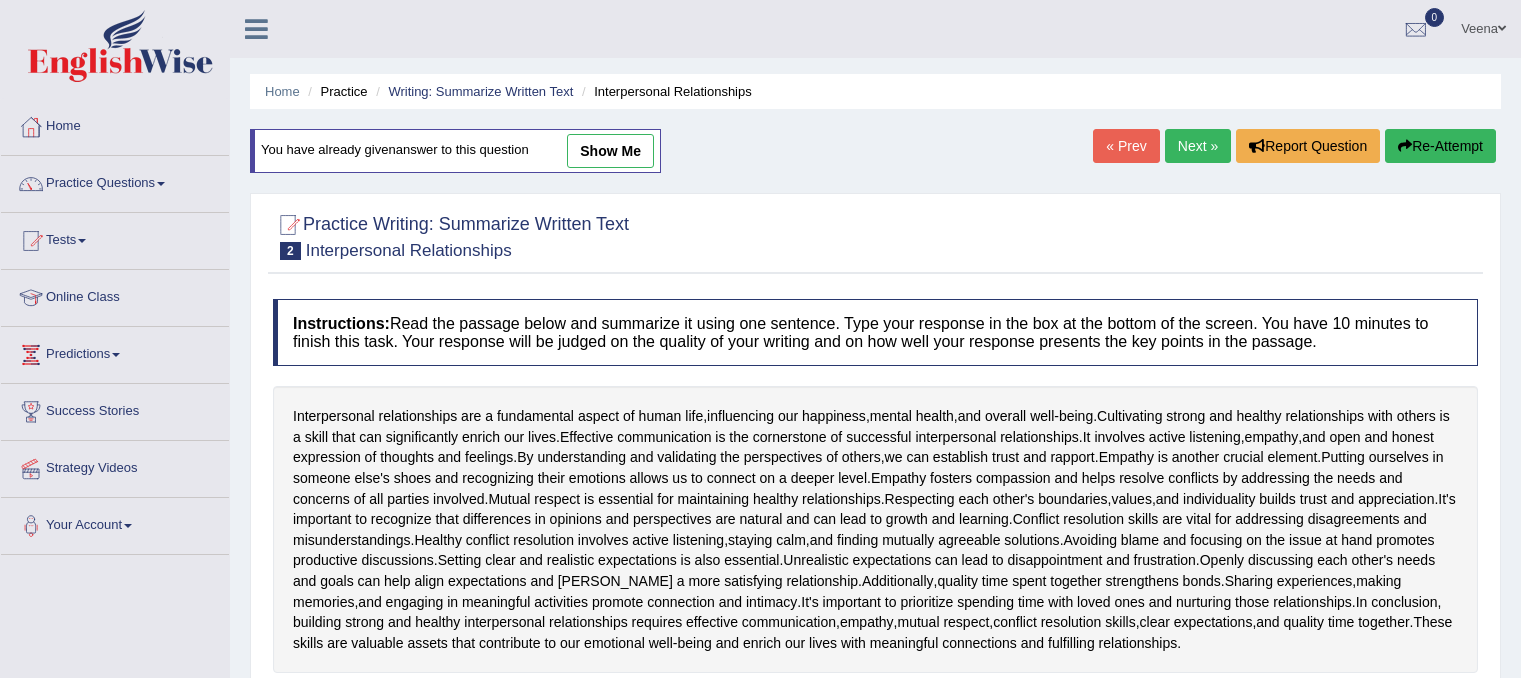 scroll, scrollTop: 0, scrollLeft: 0, axis: both 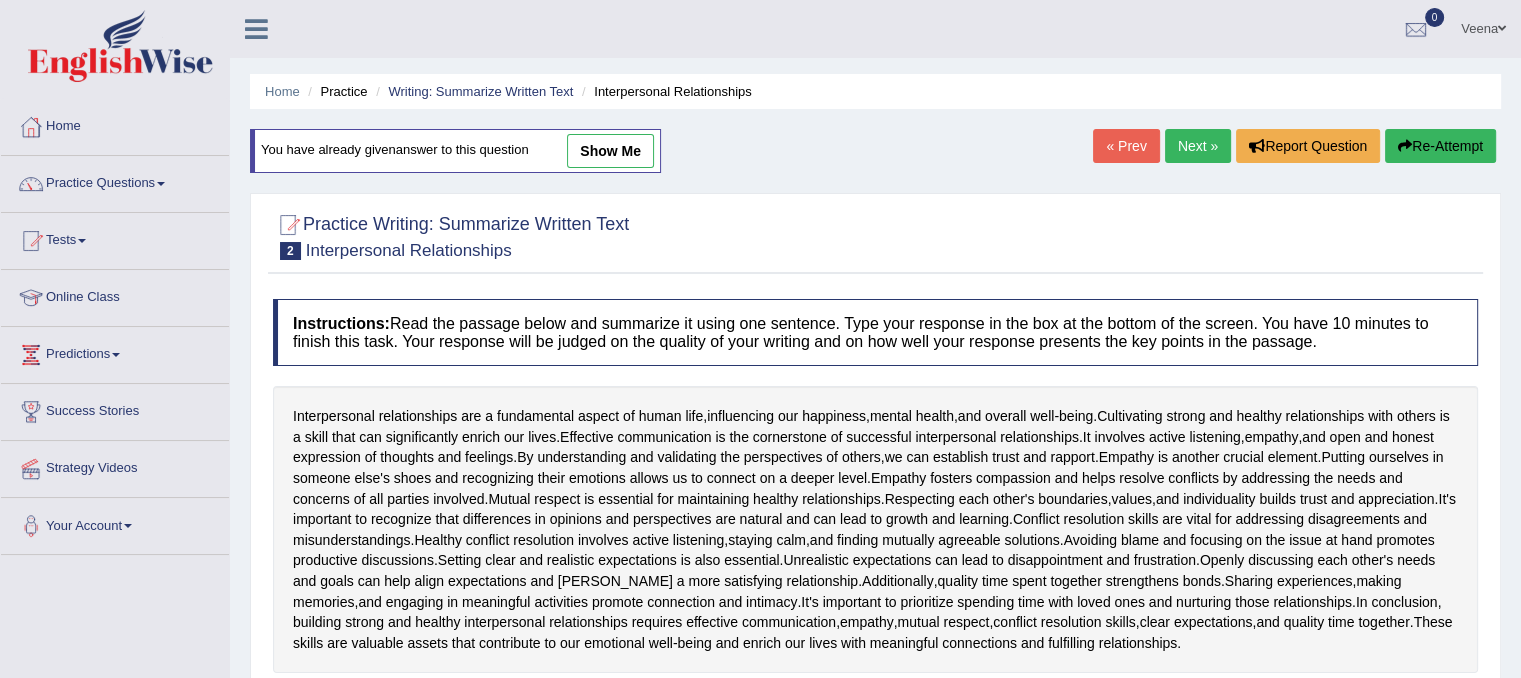 click on "Strategy Videos" at bounding box center (115, 466) 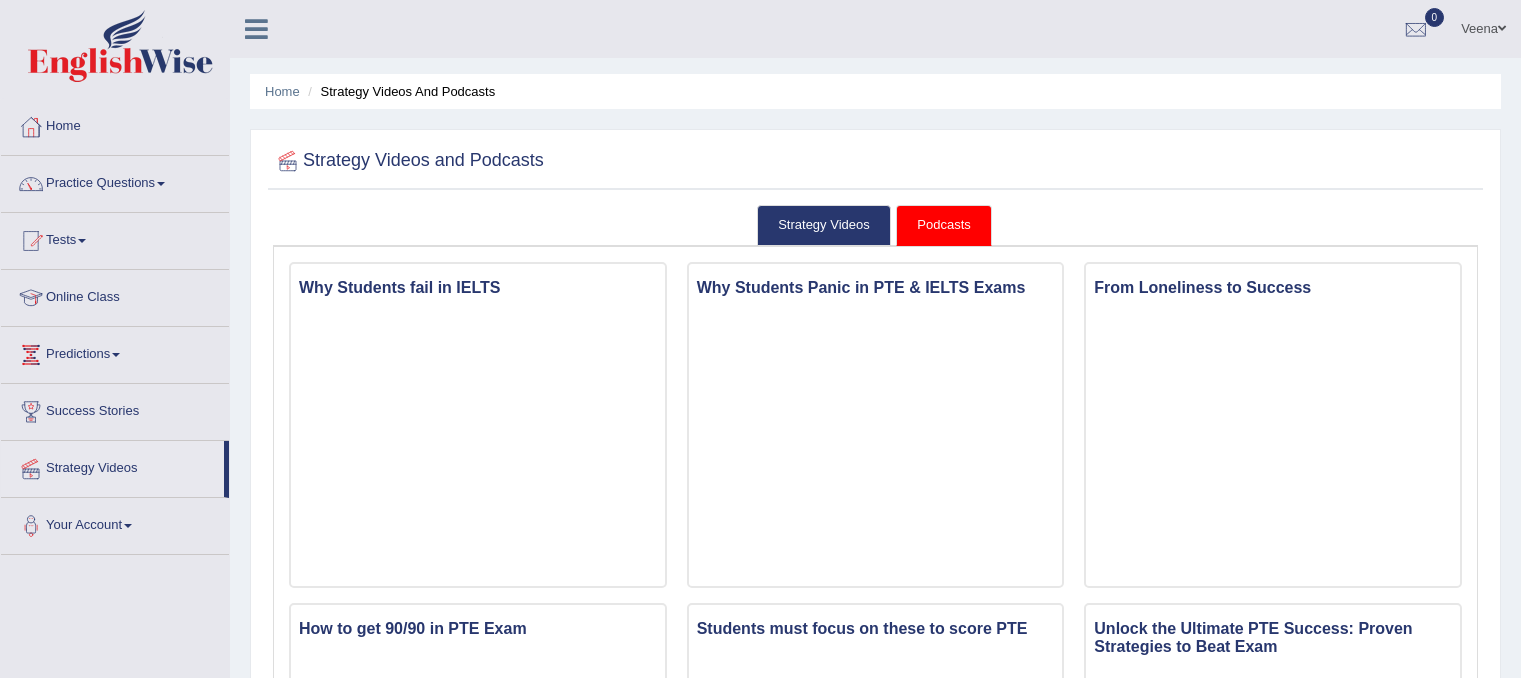 scroll, scrollTop: 0, scrollLeft: 0, axis: both 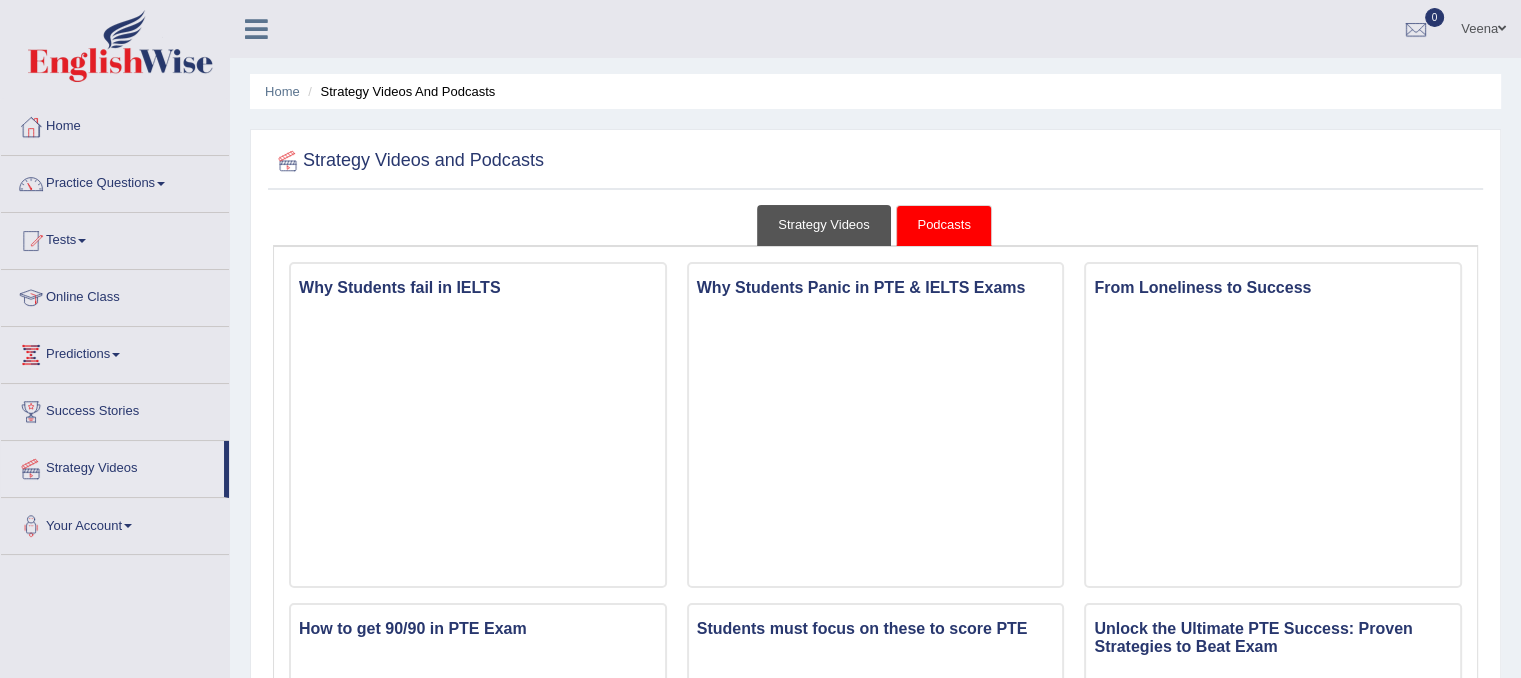 click on "Strategy Videos" at bounding box center [824, 225] 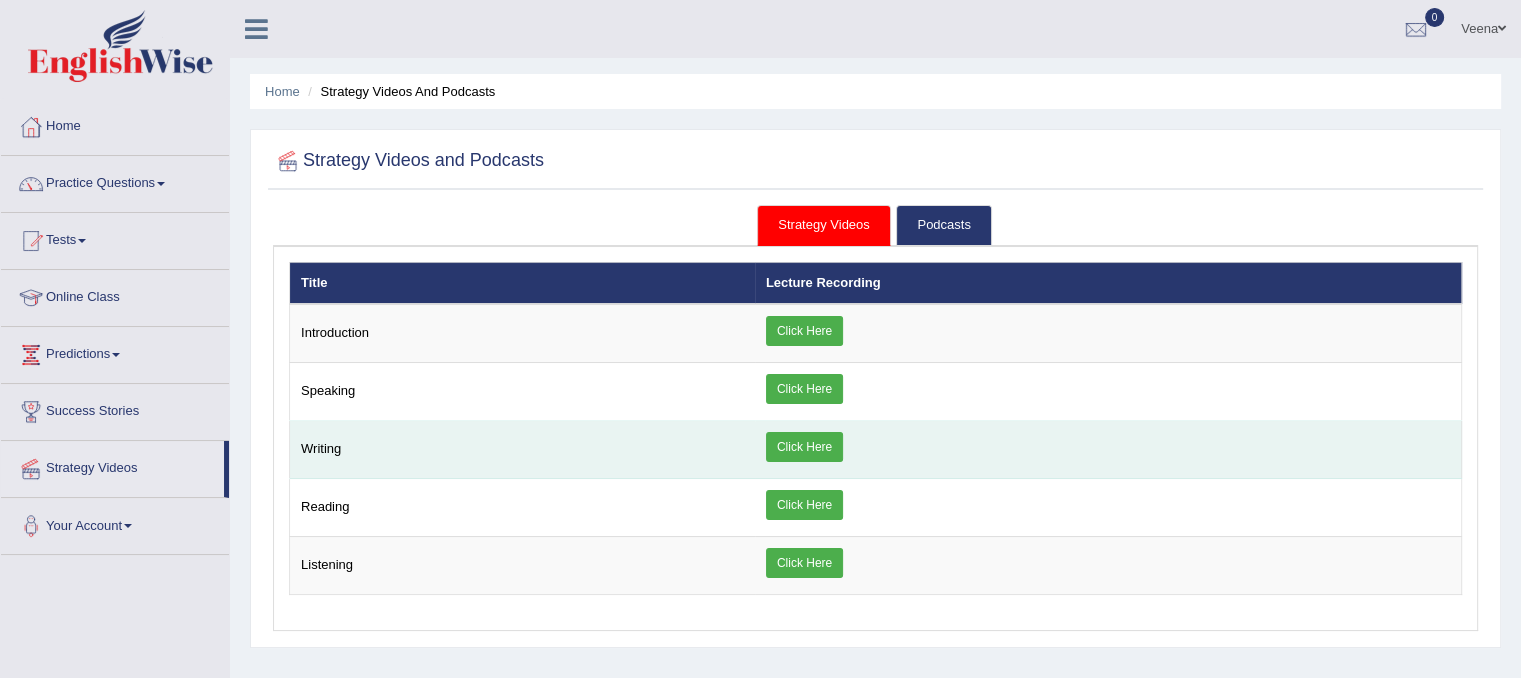click on "Click Here" at bounding box center [804, 447] 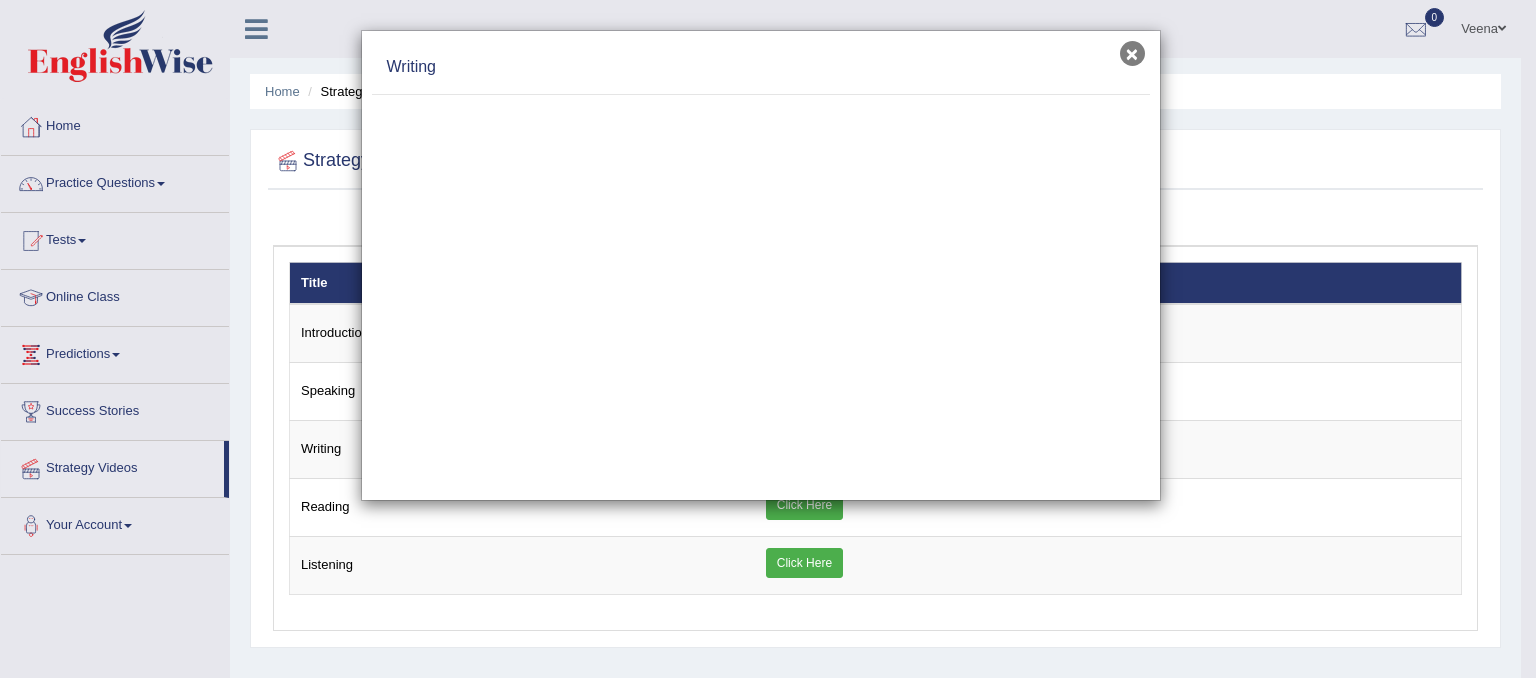 click on "×" at bounding box center (1132, 53) 